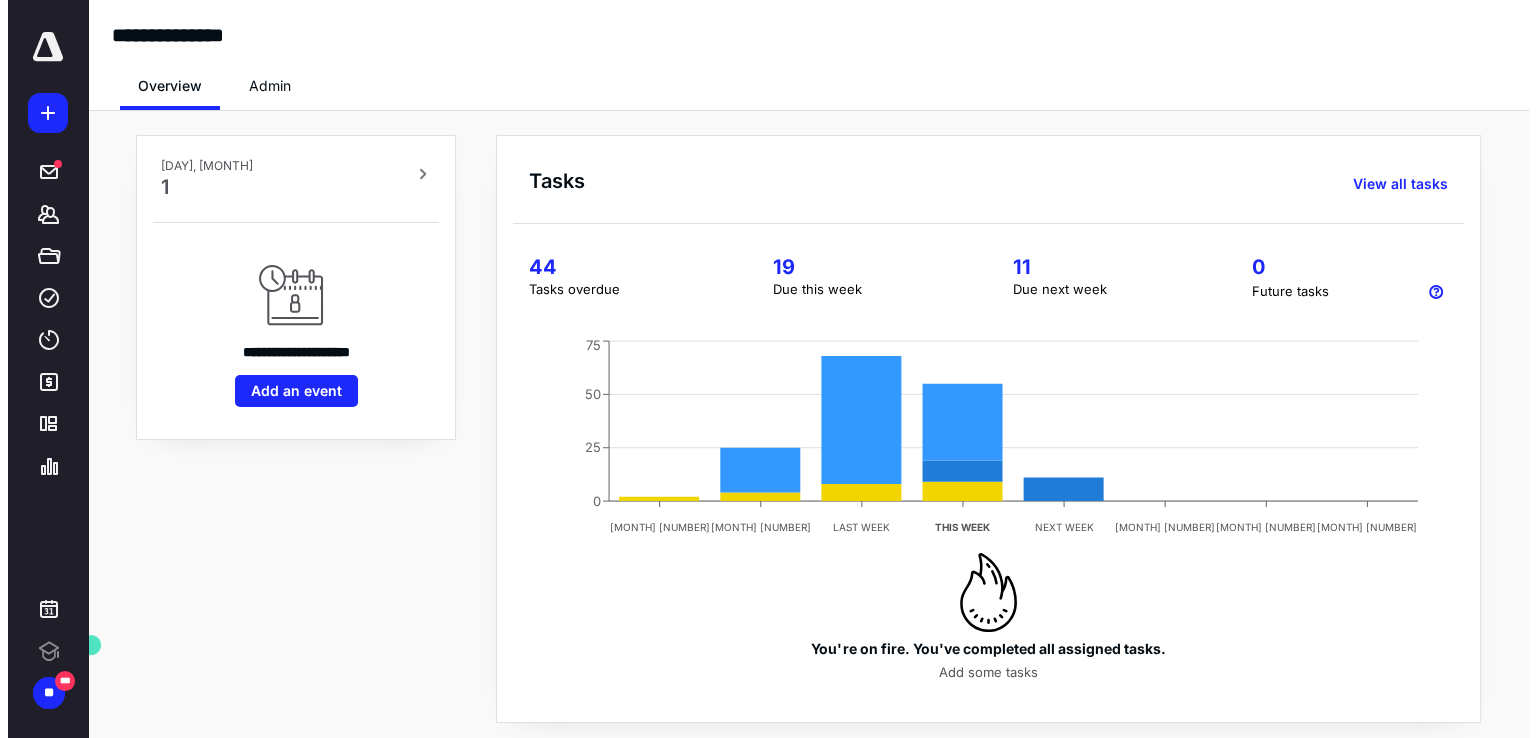 scroll, scrollTop: 0, scrollLeft: 0, axis: both 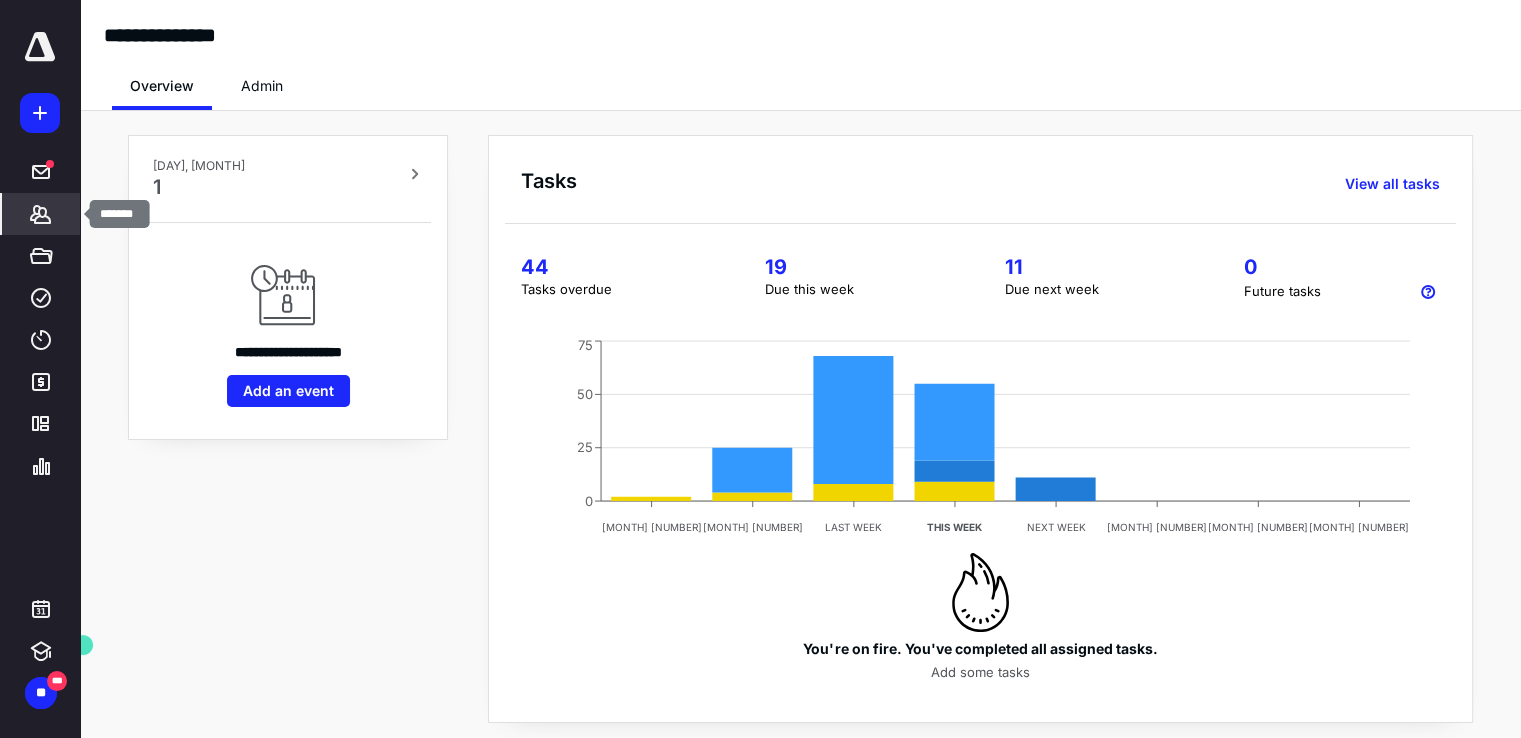 click 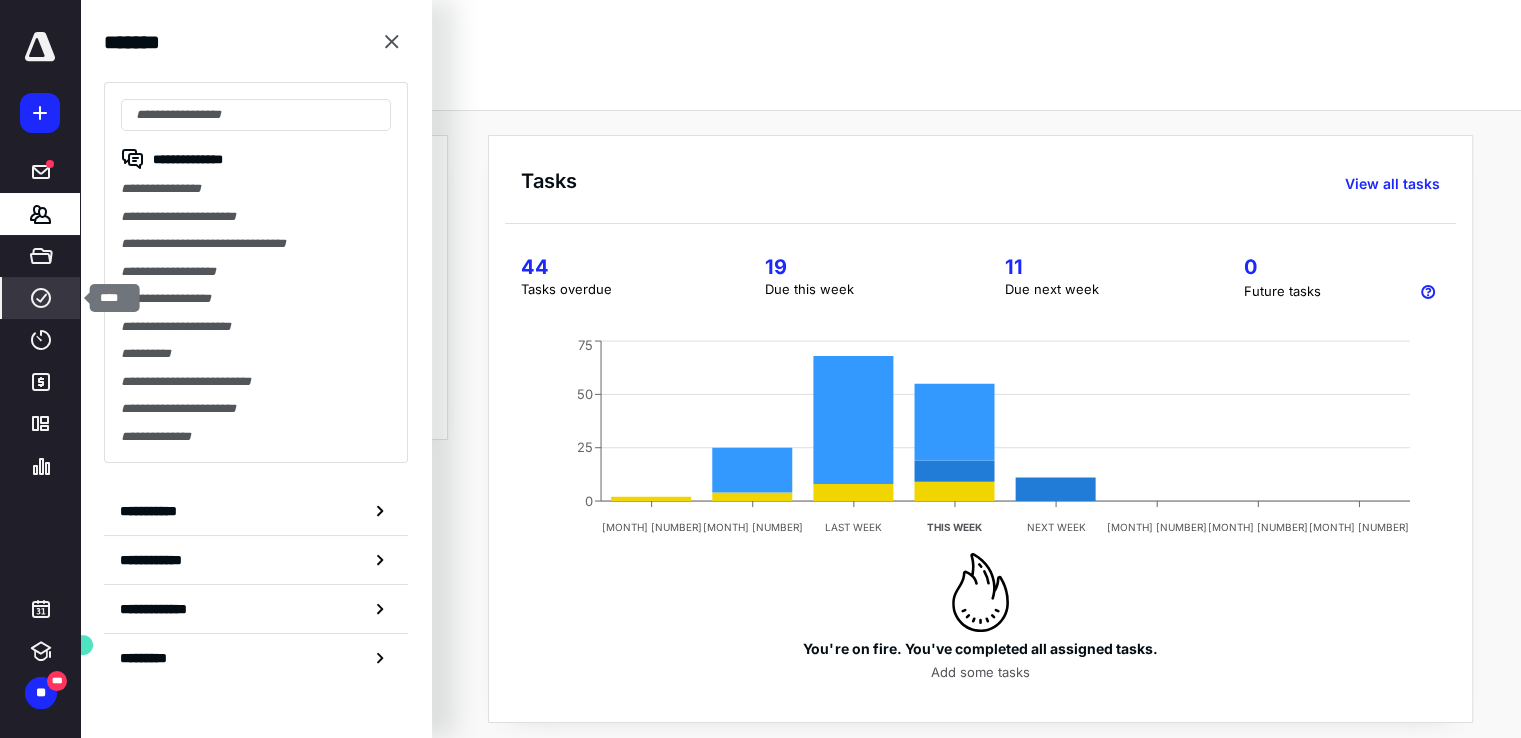 click 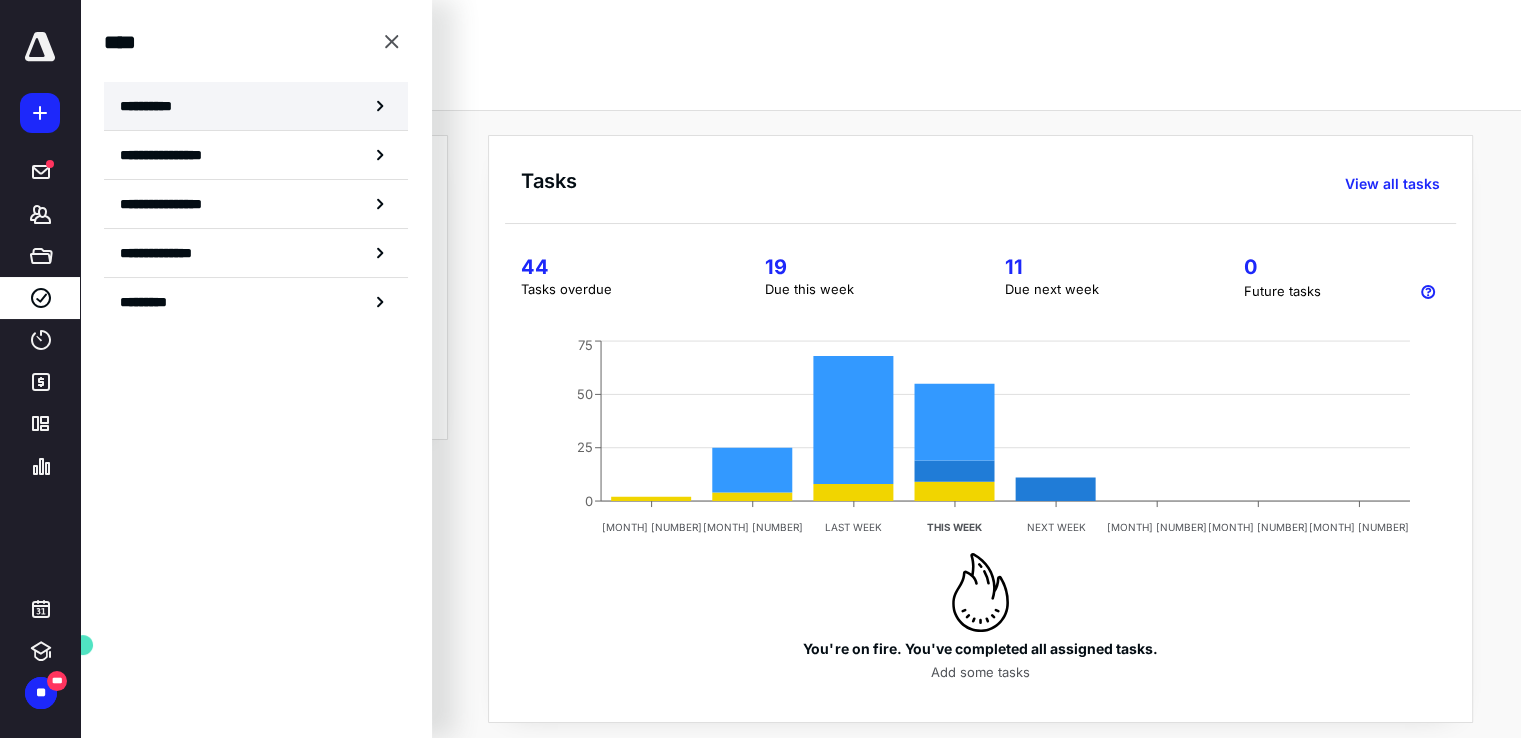 click on "**********" at bounding box center [153, 106] 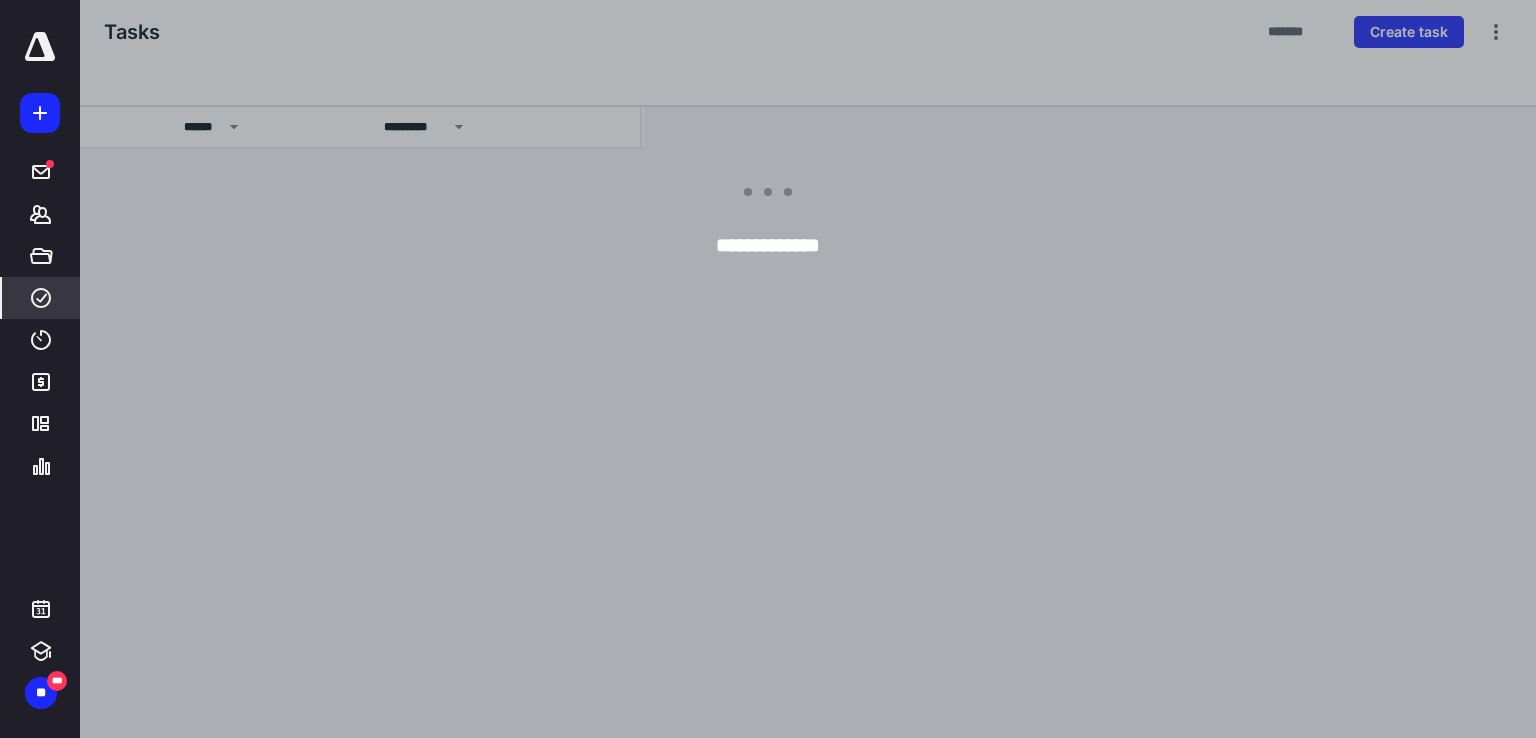 click at bounding box center (848, 369) 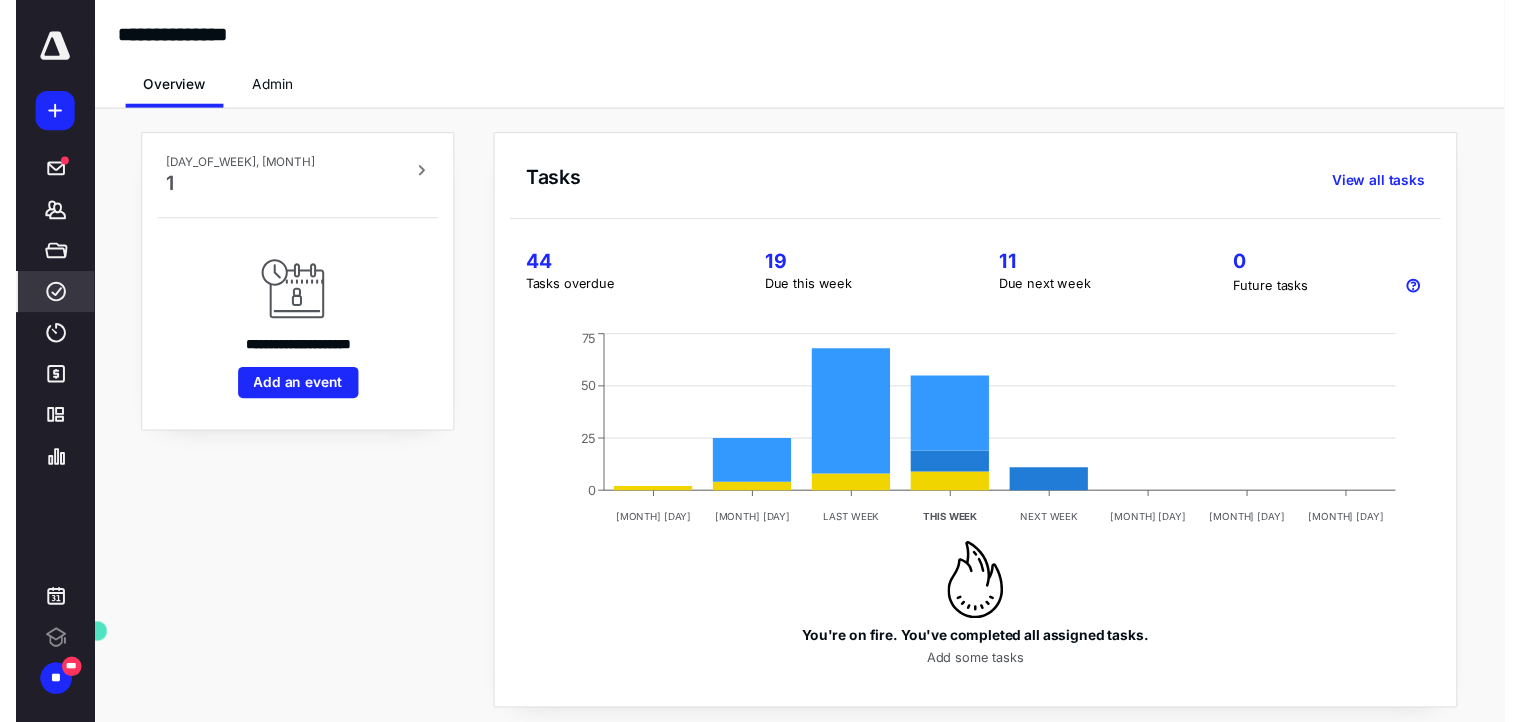 scroll, scrollTop: 0, scrollLeft: 0, axis: both 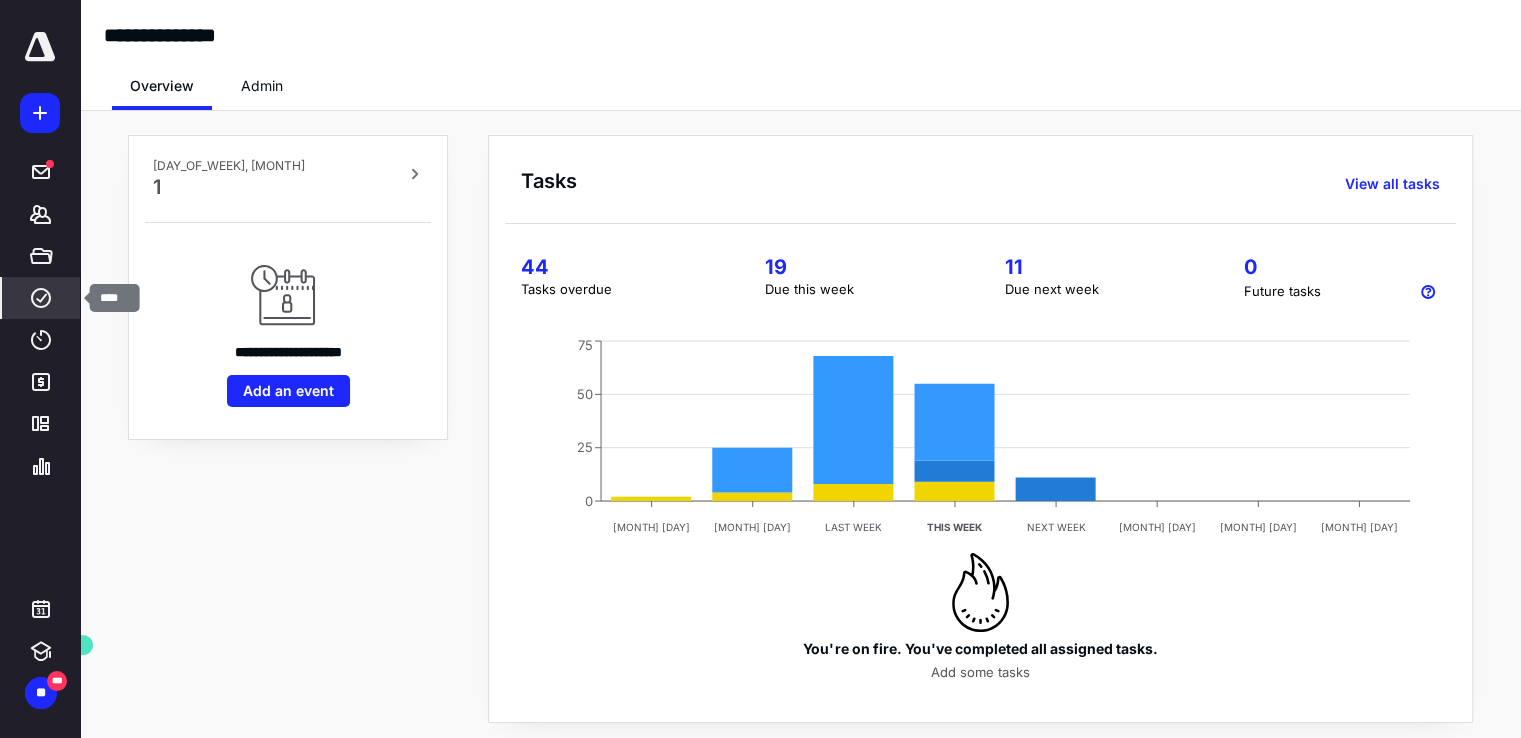 click 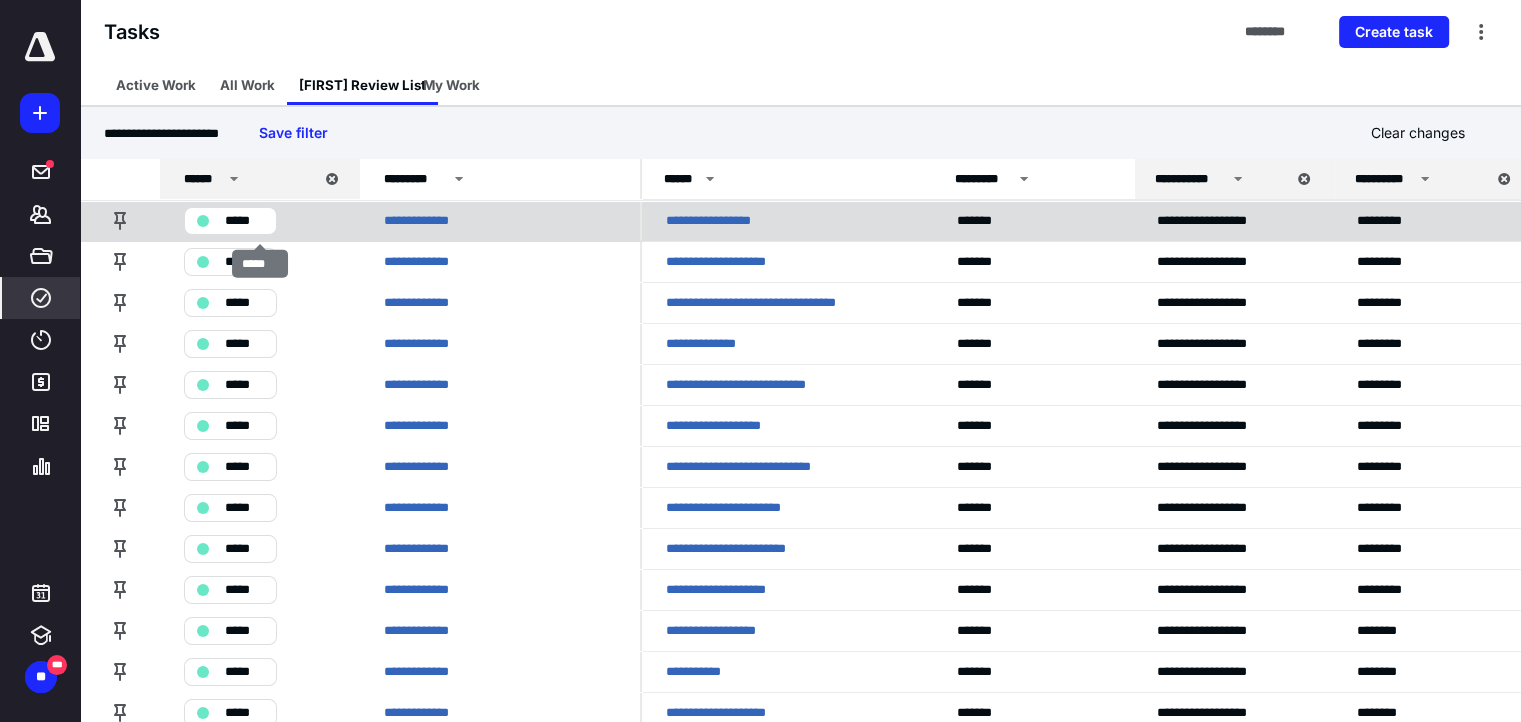 click on "*****" at bounding box center [244, 221] 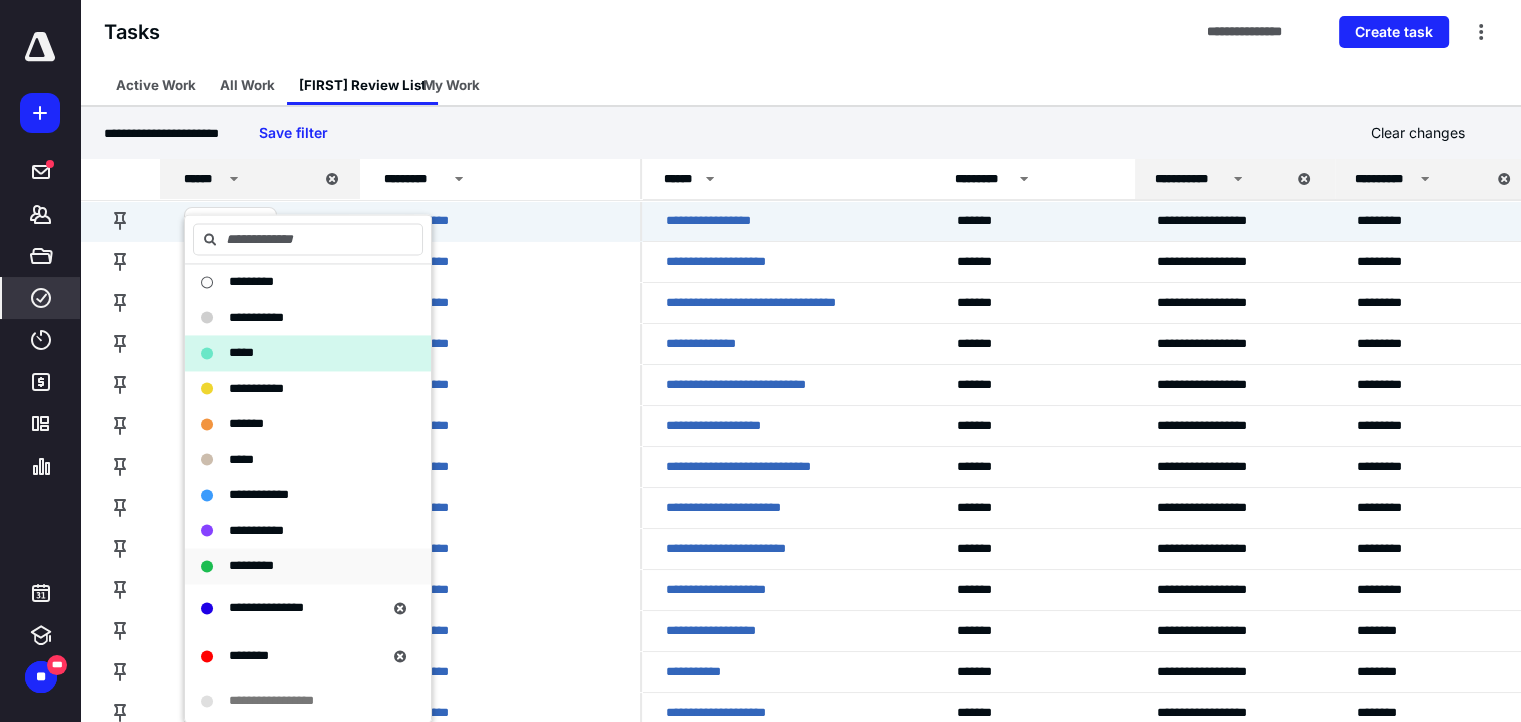click on "*********" at bounding box center (251, 565) 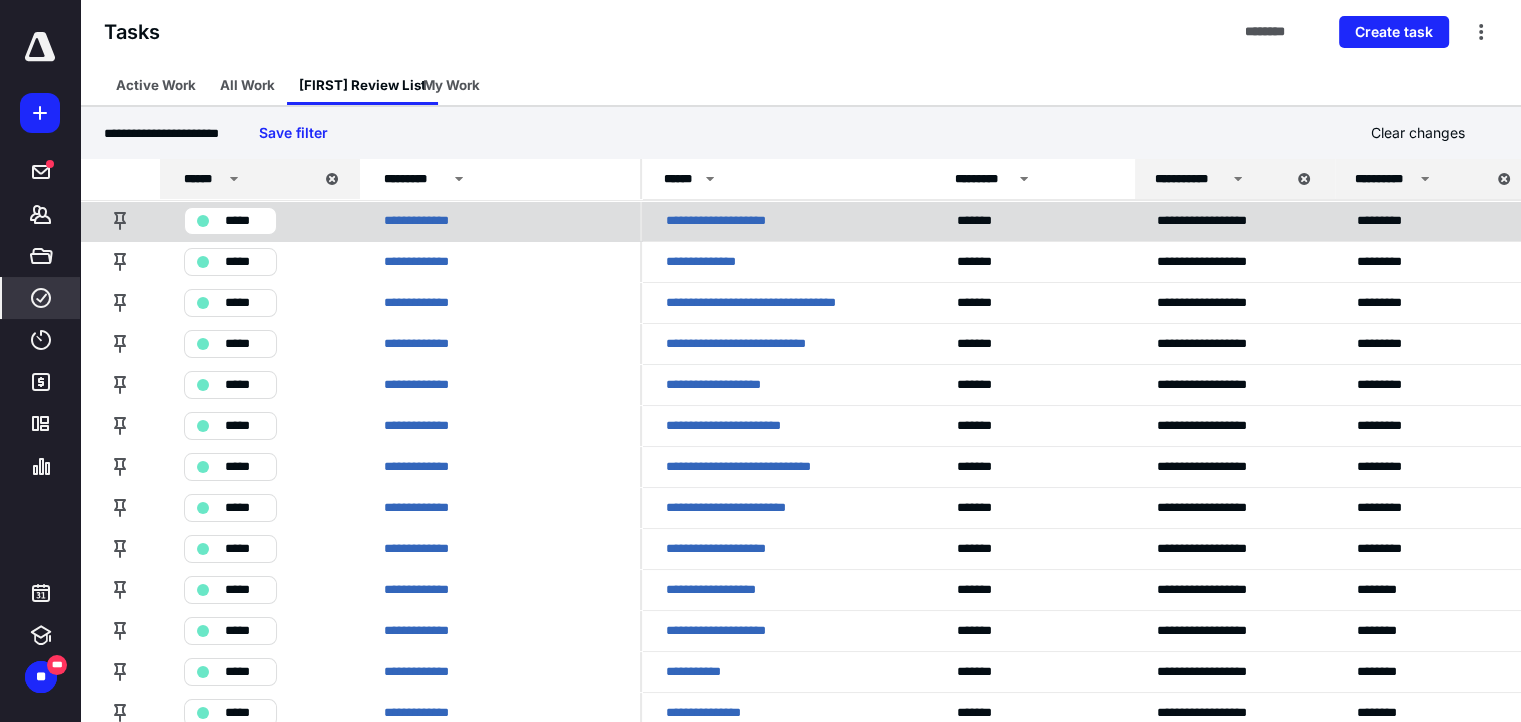 click on "*****" at bounding box center [244, 221] 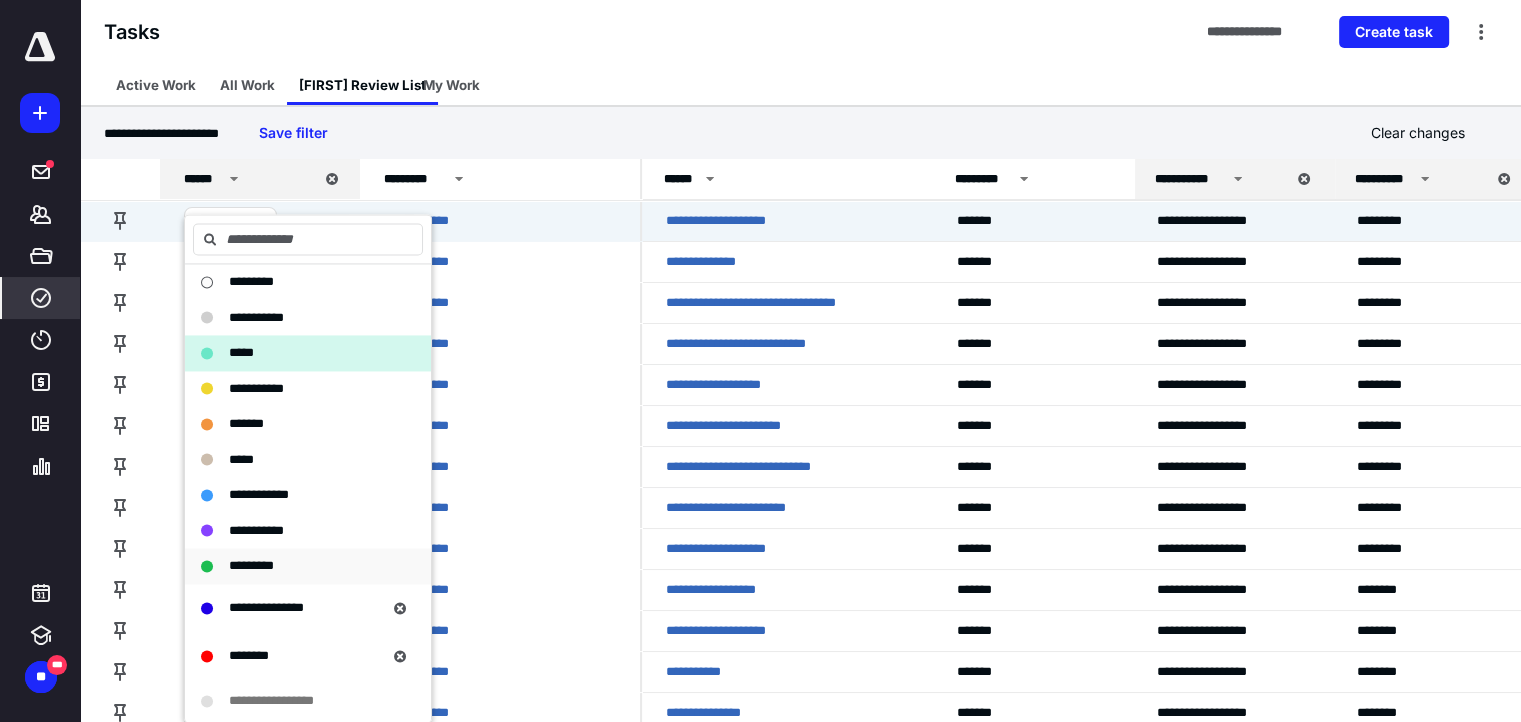 click on "*********" at bounding box center [251, 565] 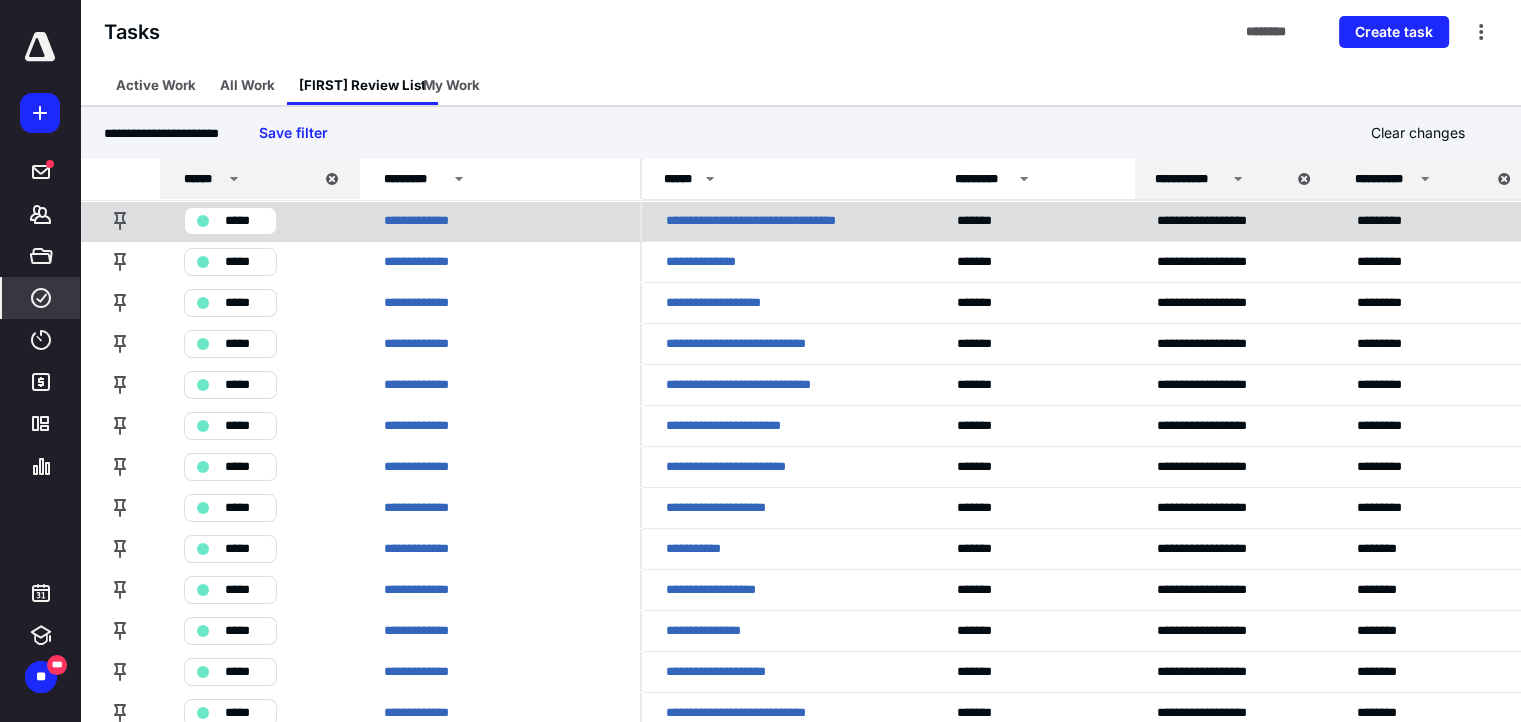 click on "*****" at bounding box center (244, 221) 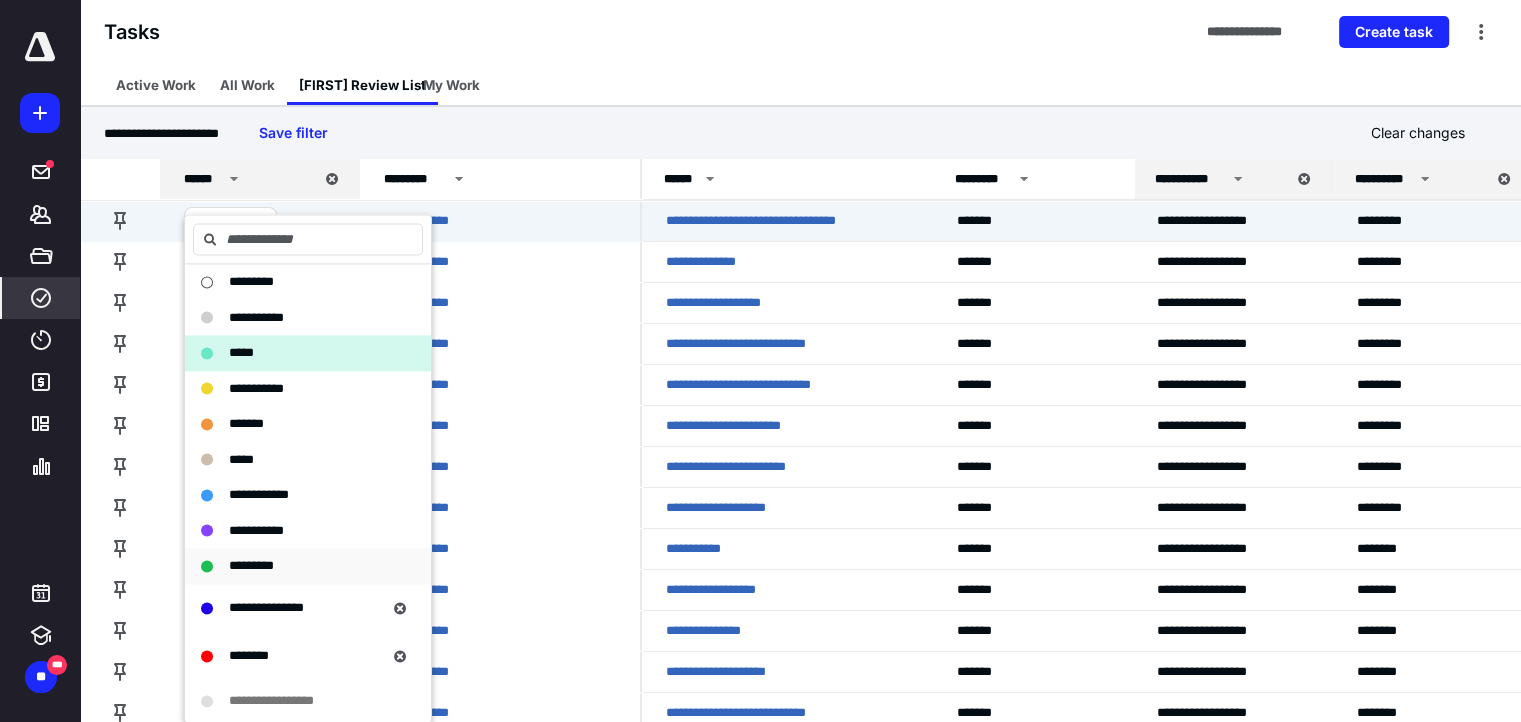 click on "*********" at bounding box center (251, 565) 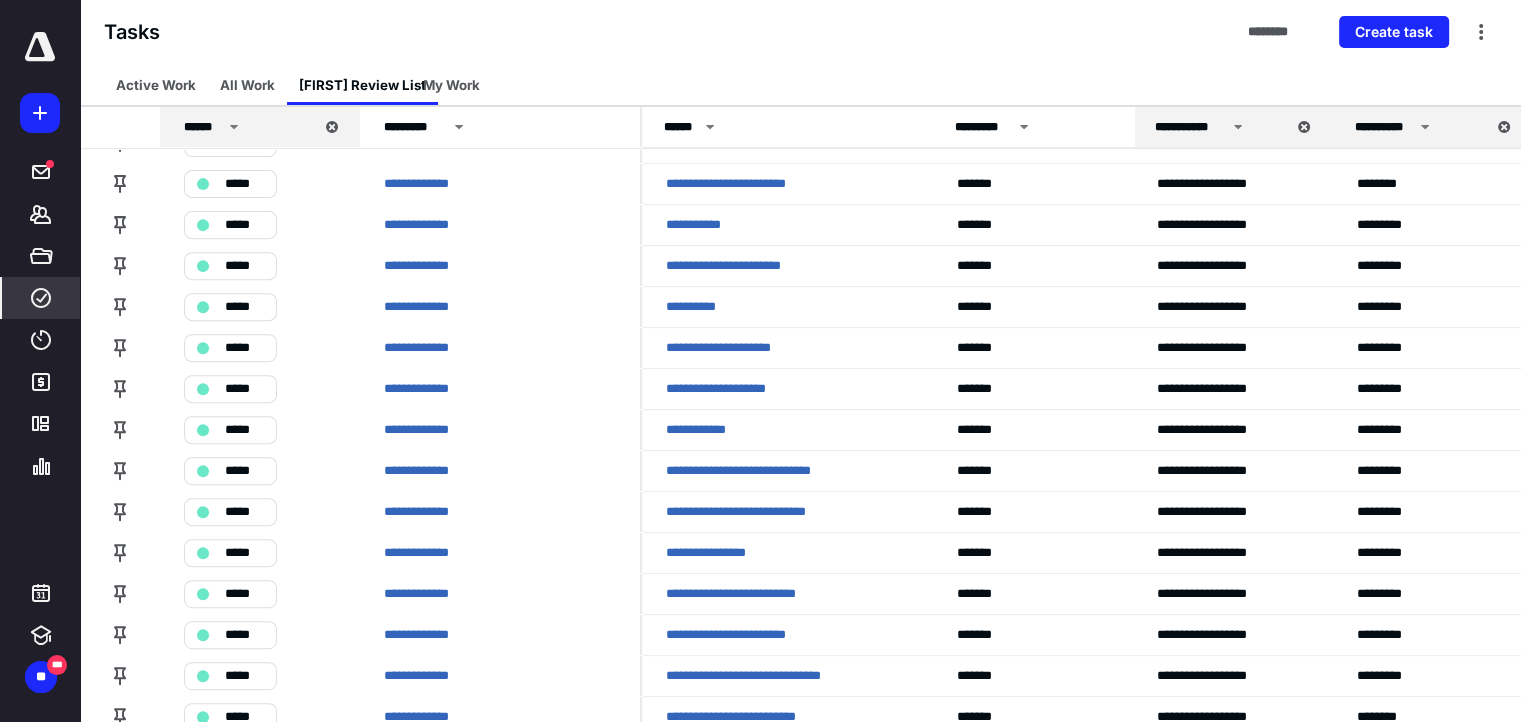 scroll, scrollTop: 691, scrollLeft: 0, axis: vertical 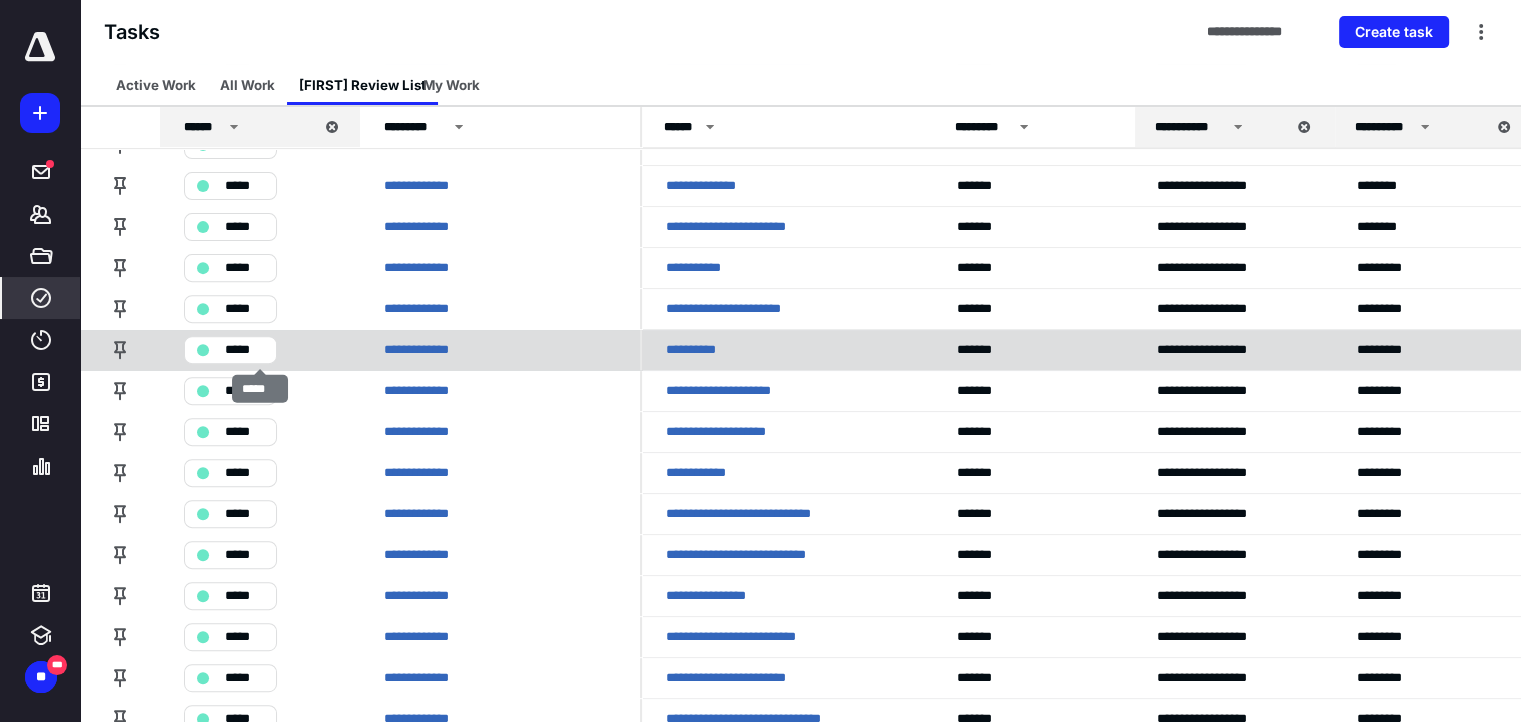 click on "*****" at bounding box center [244, 350] 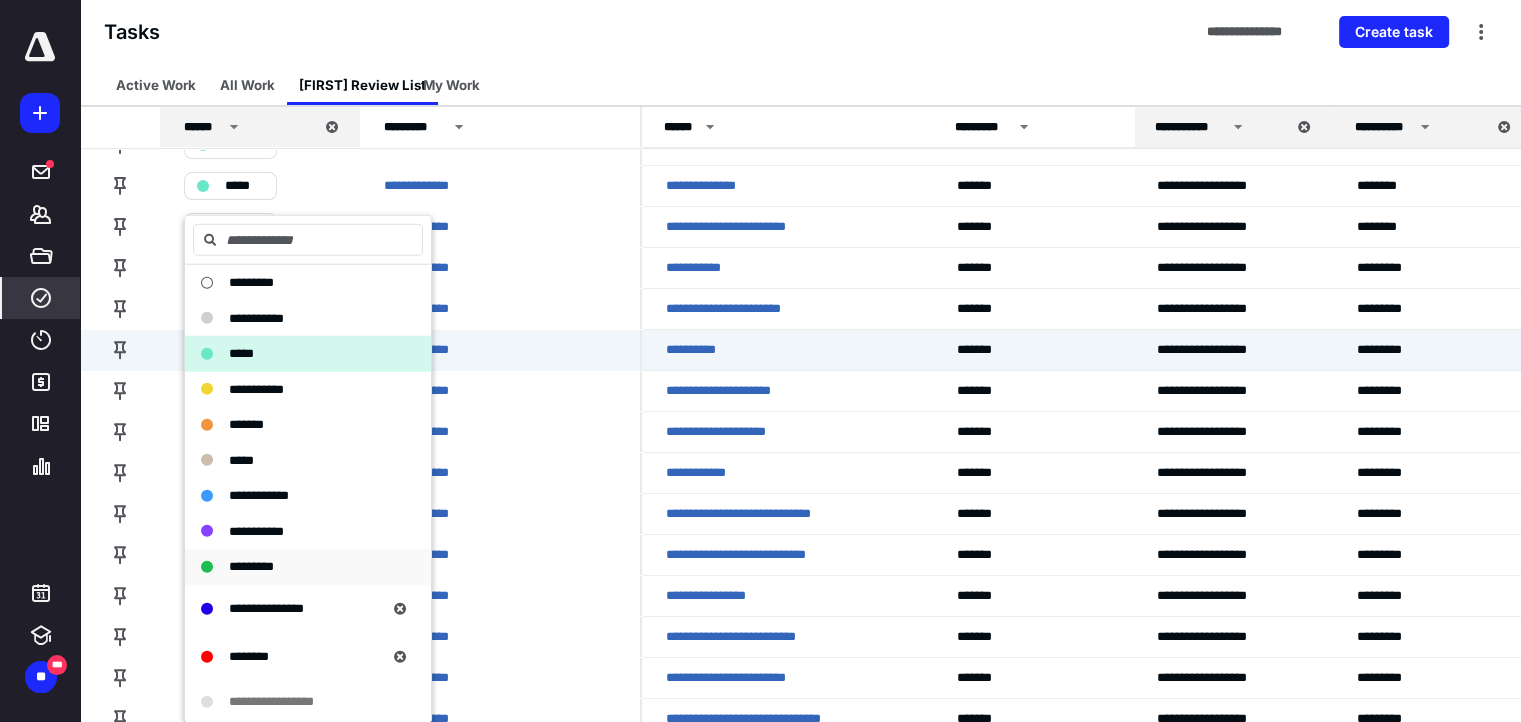click on "*********" at bounding box center (251, 566) 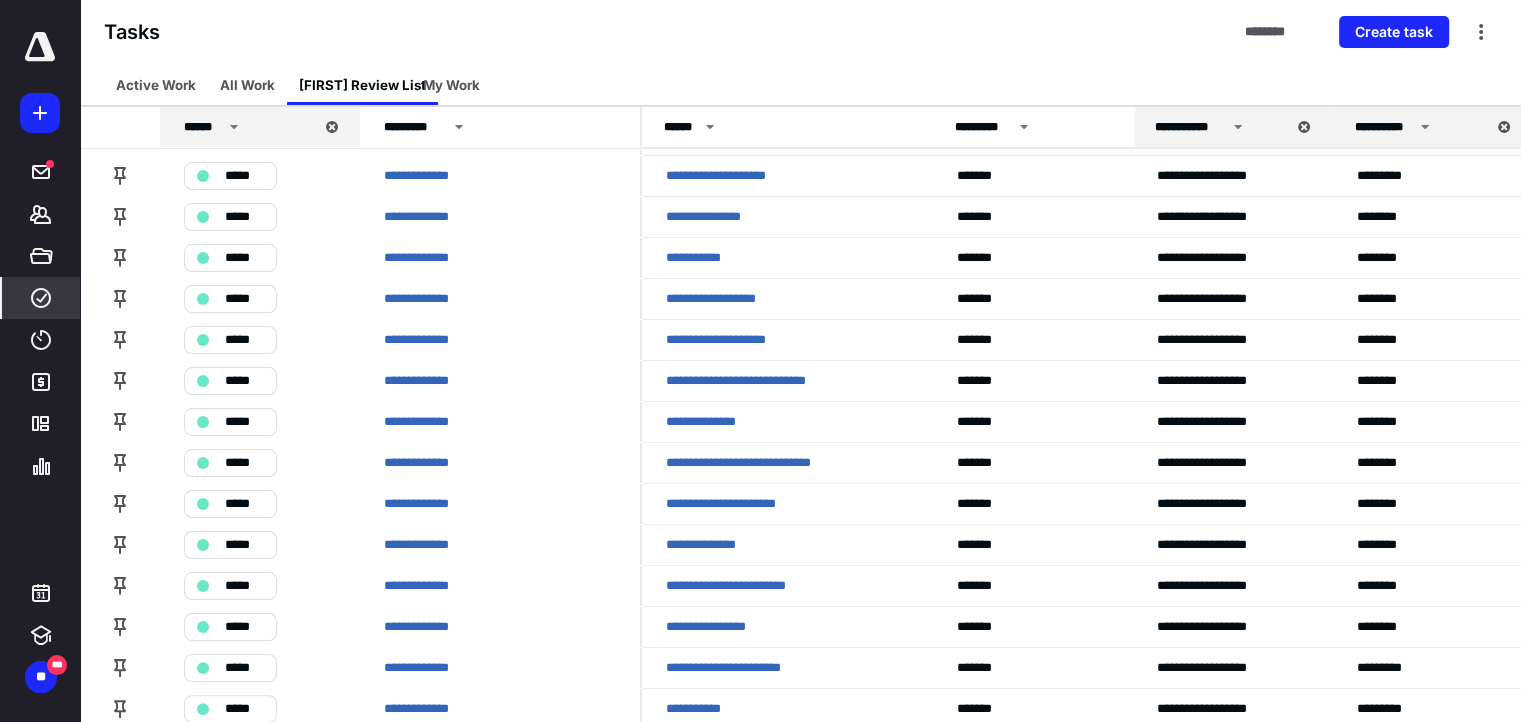 scroll, scrollTop: 191, scrollLeft: 0, axis: vertical 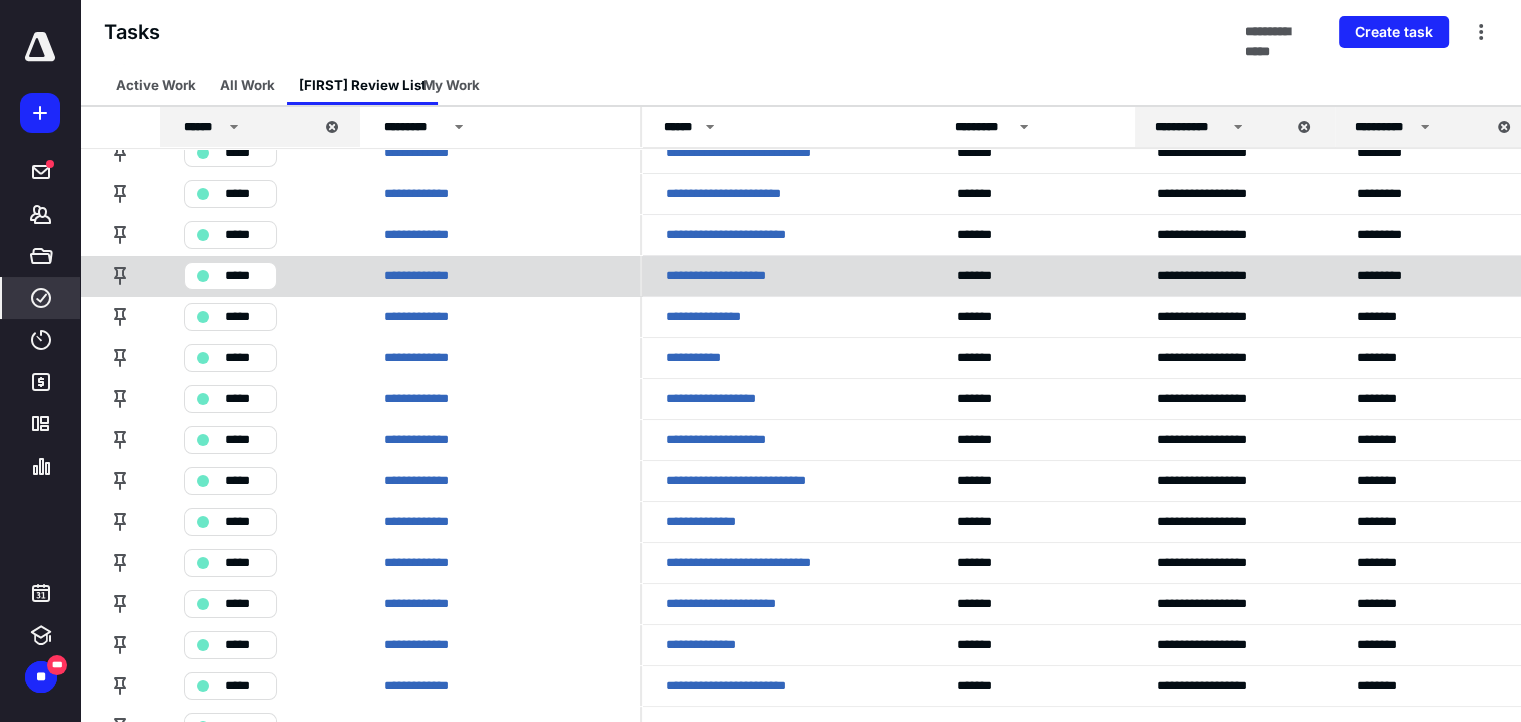 click on "*****" at bounding box center (244, 276) 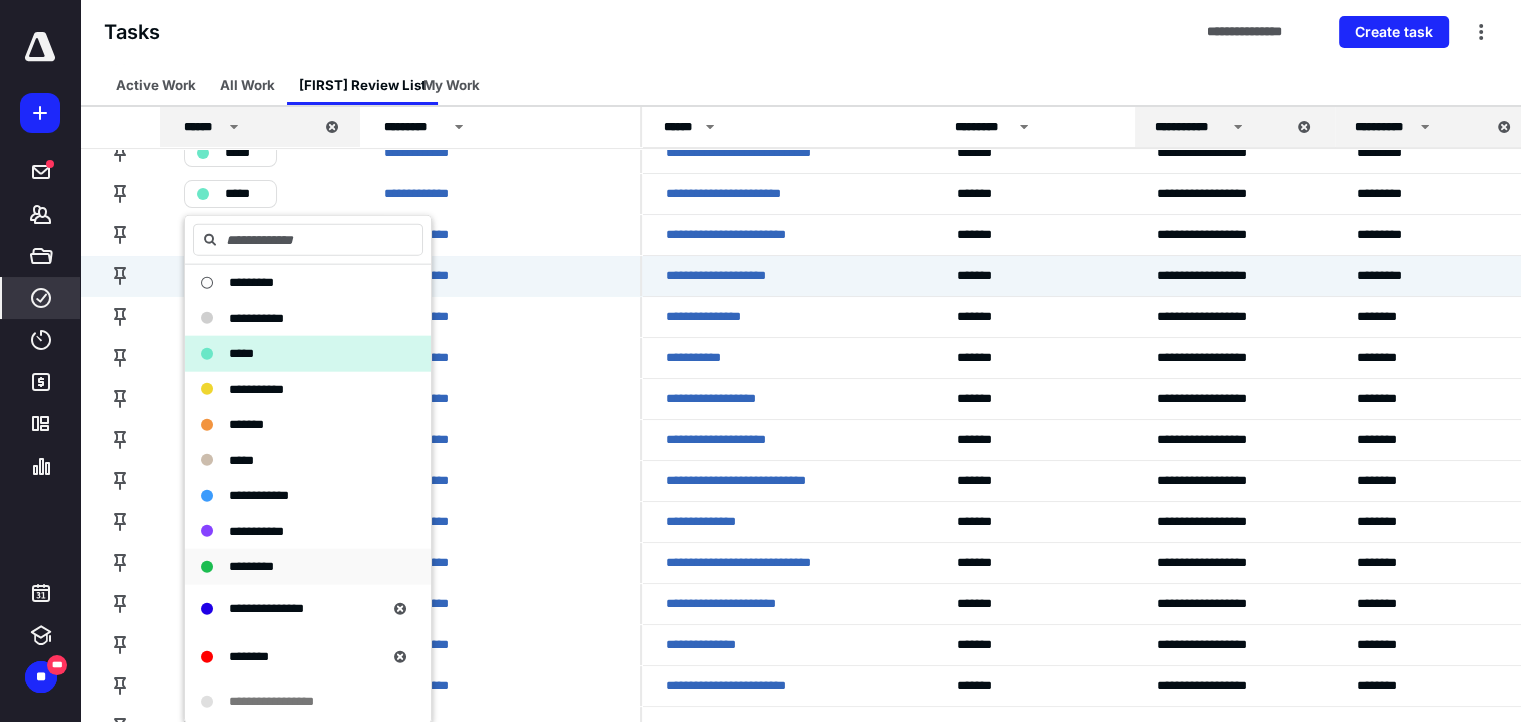 click on "*********" at bounding box center (251, 566) 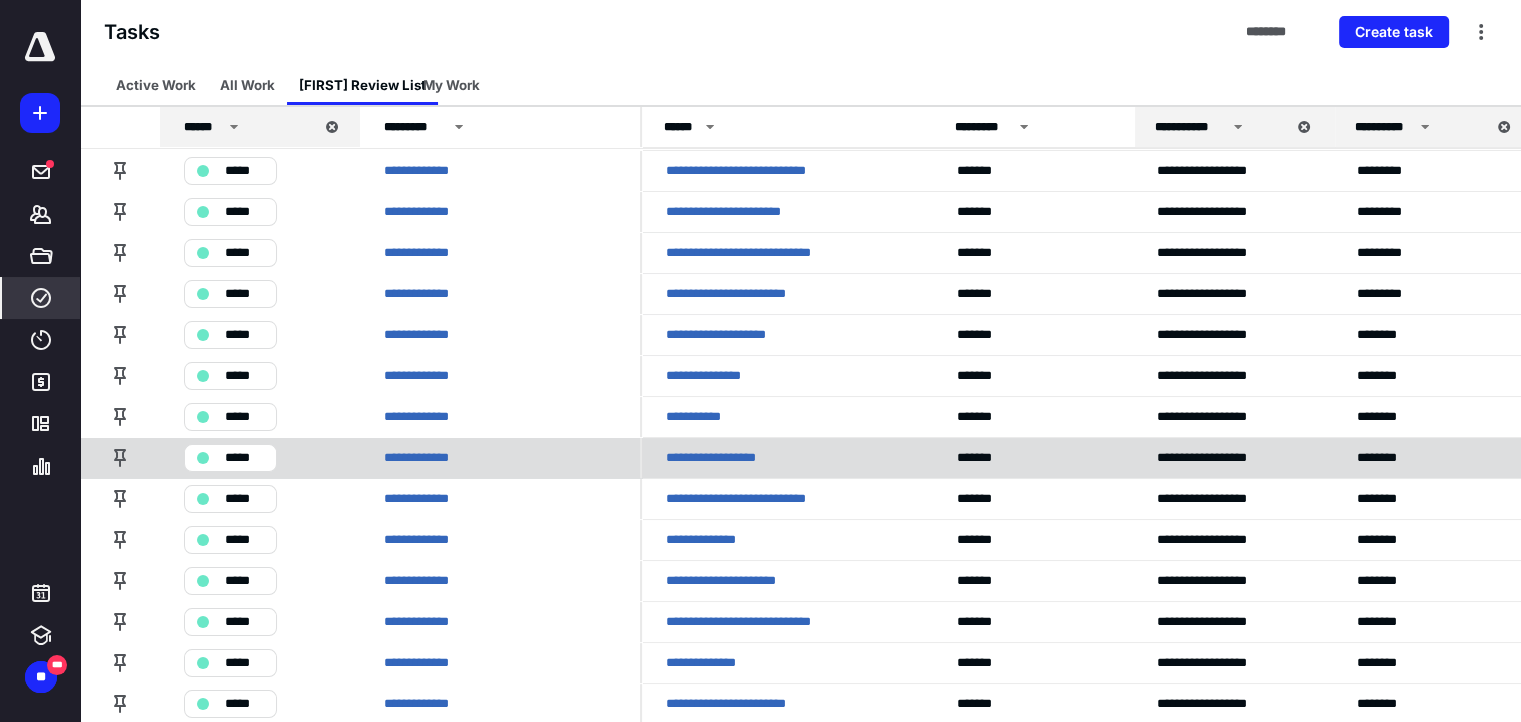 scroll, scrollTop: 91, scrollLeft: 0, axis: vertical 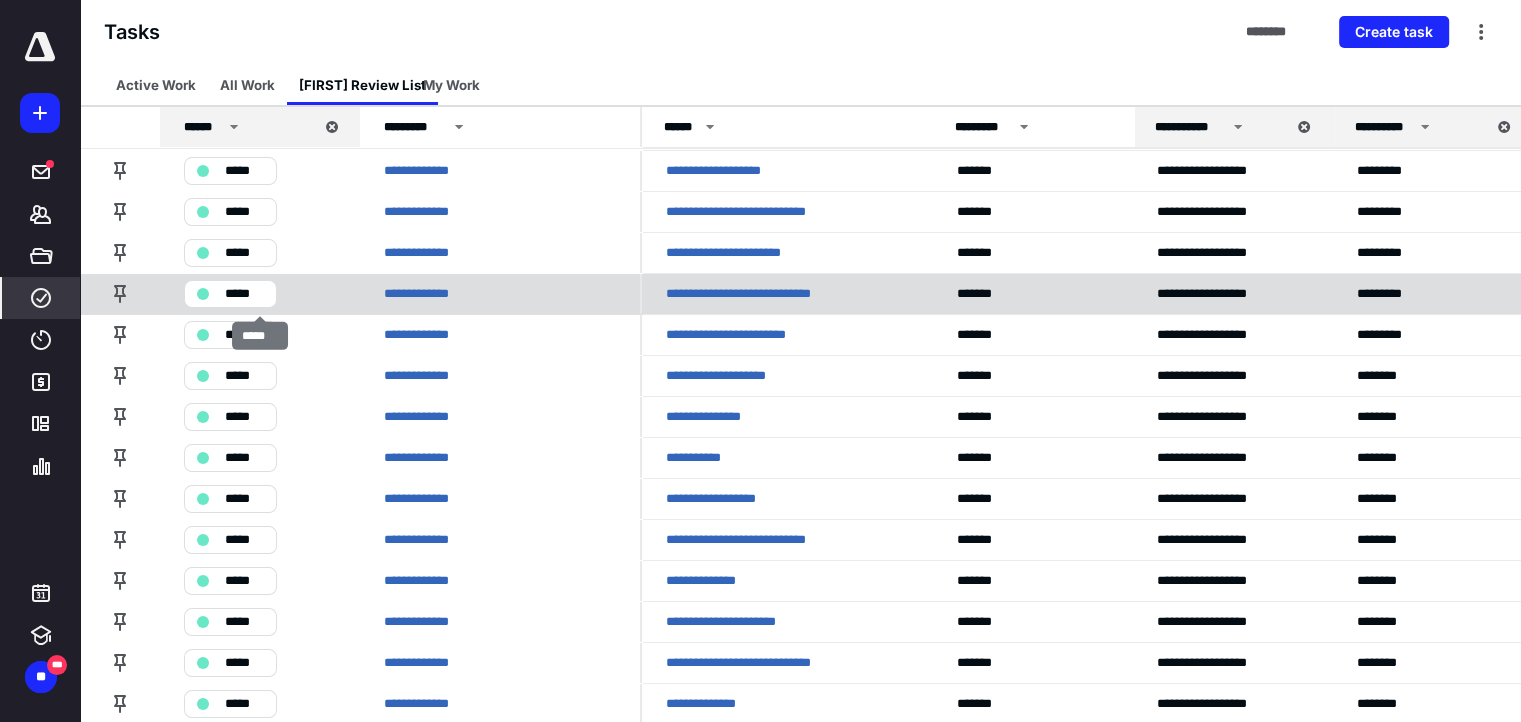 click on "*****" at bounding box center [244, 294] 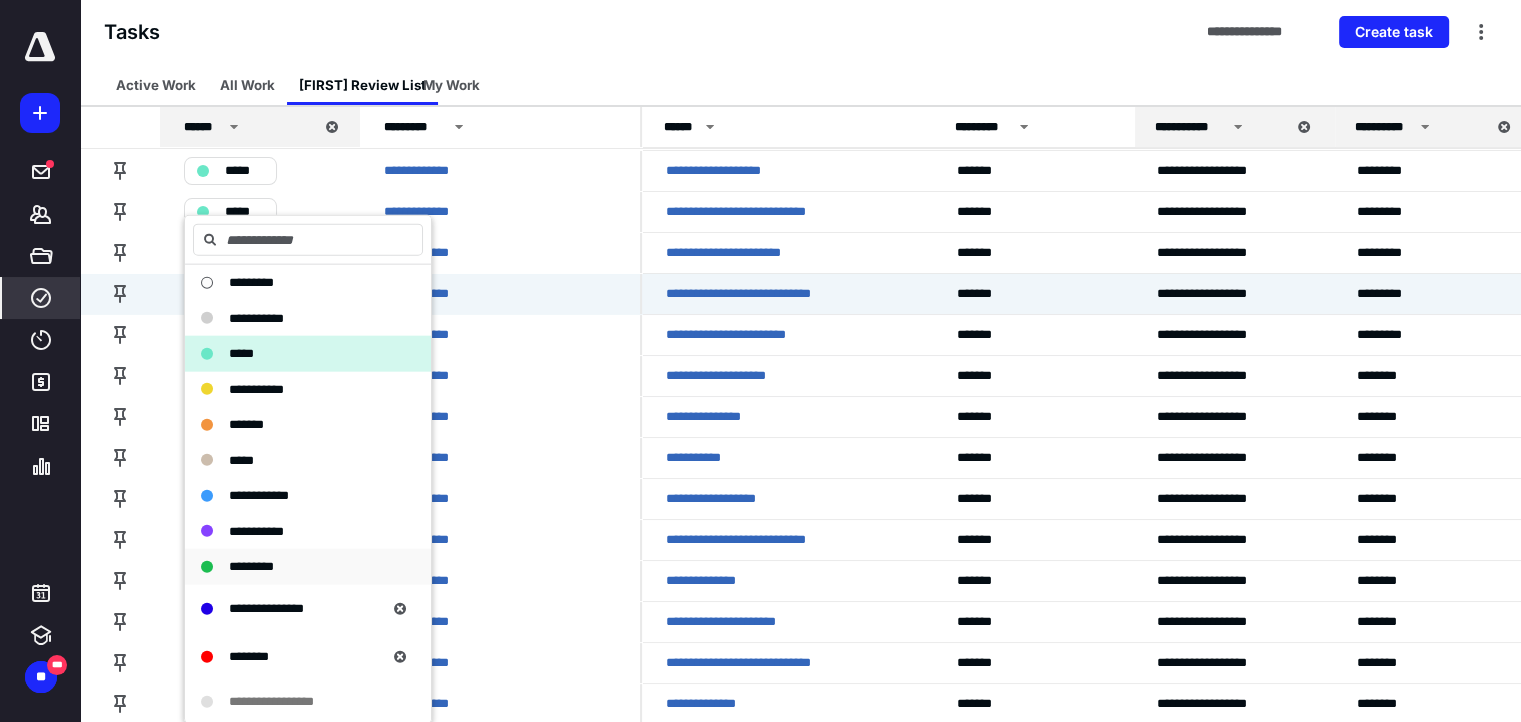 click on "*********" at bounding box center (251, 566) 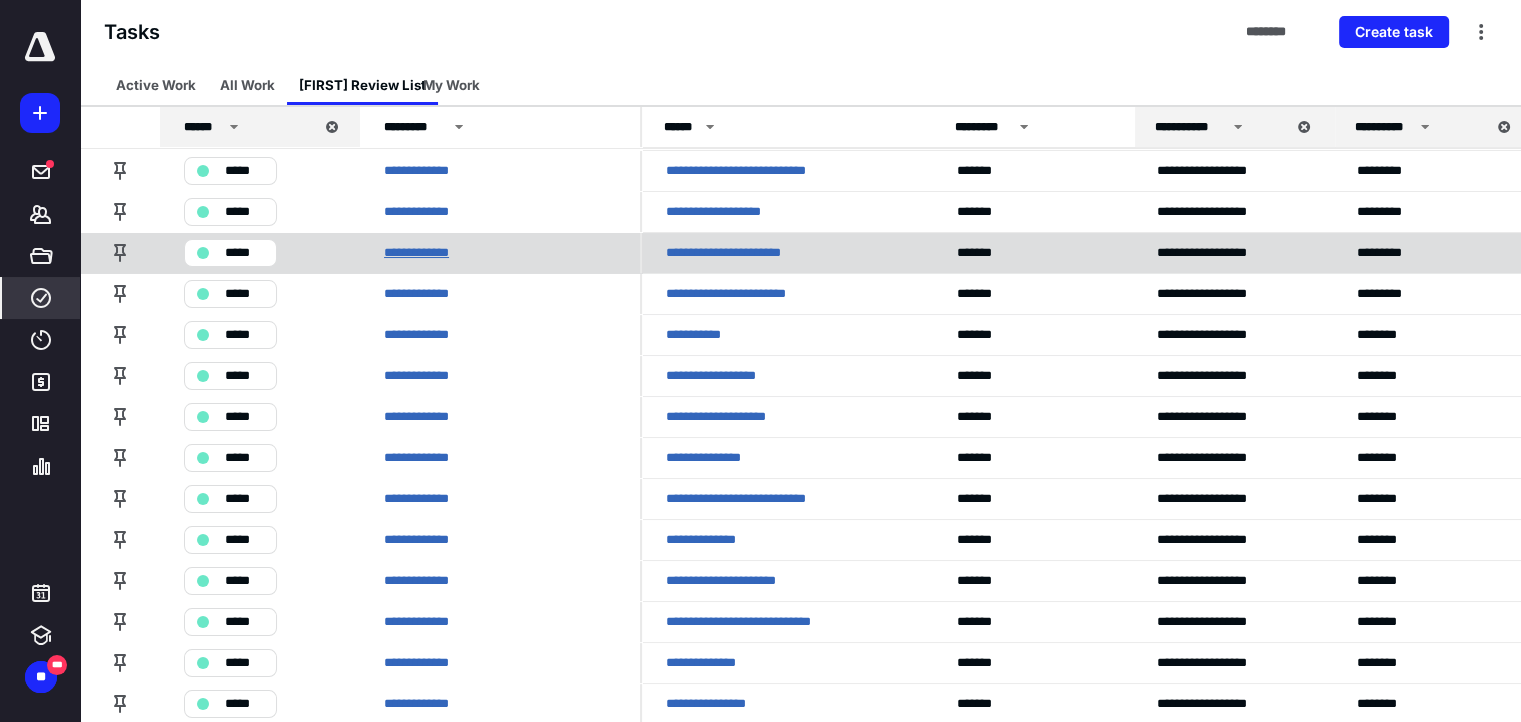 click on "**********" at bounding box center [428, 253] 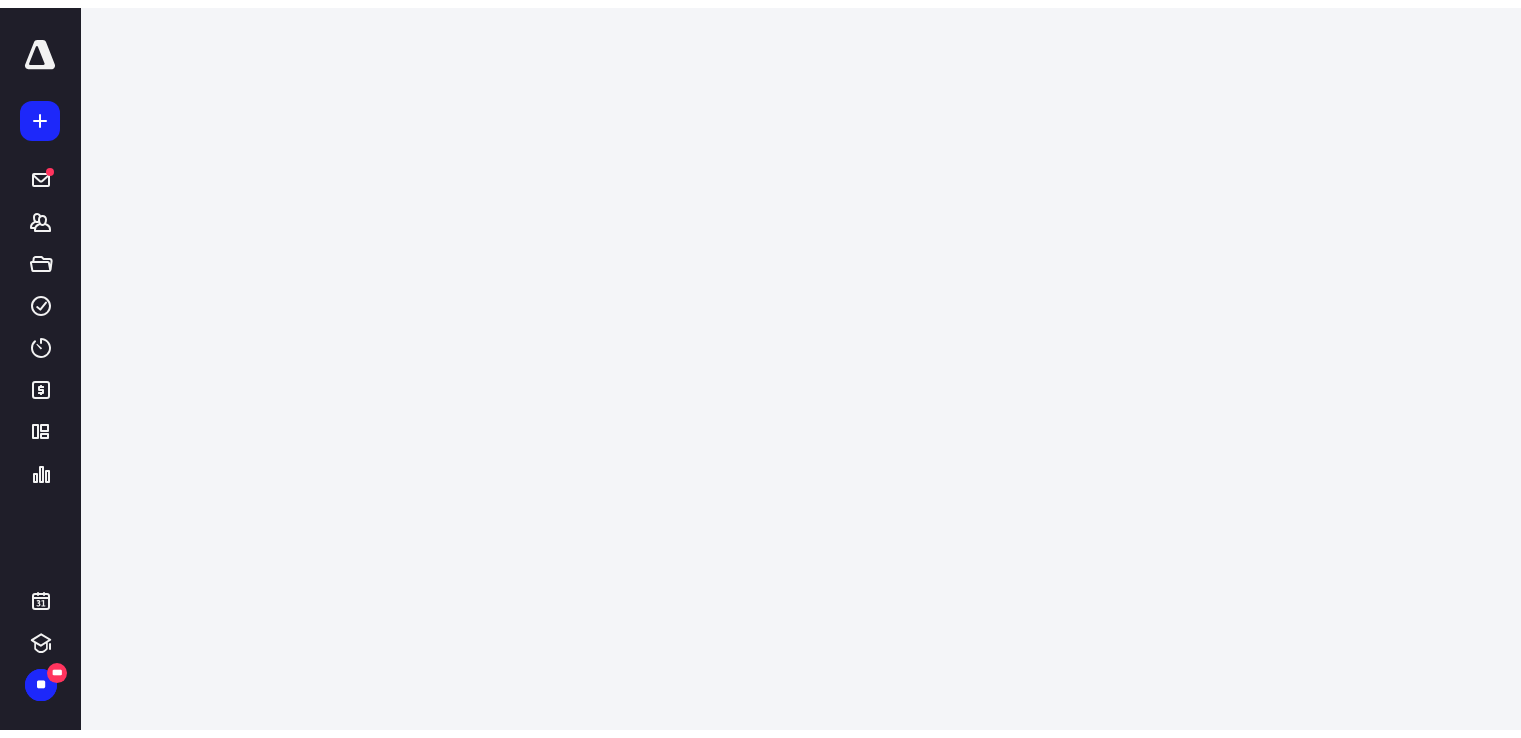 scroll, scrollTop: 0, scrollLeft: 0, axis: both 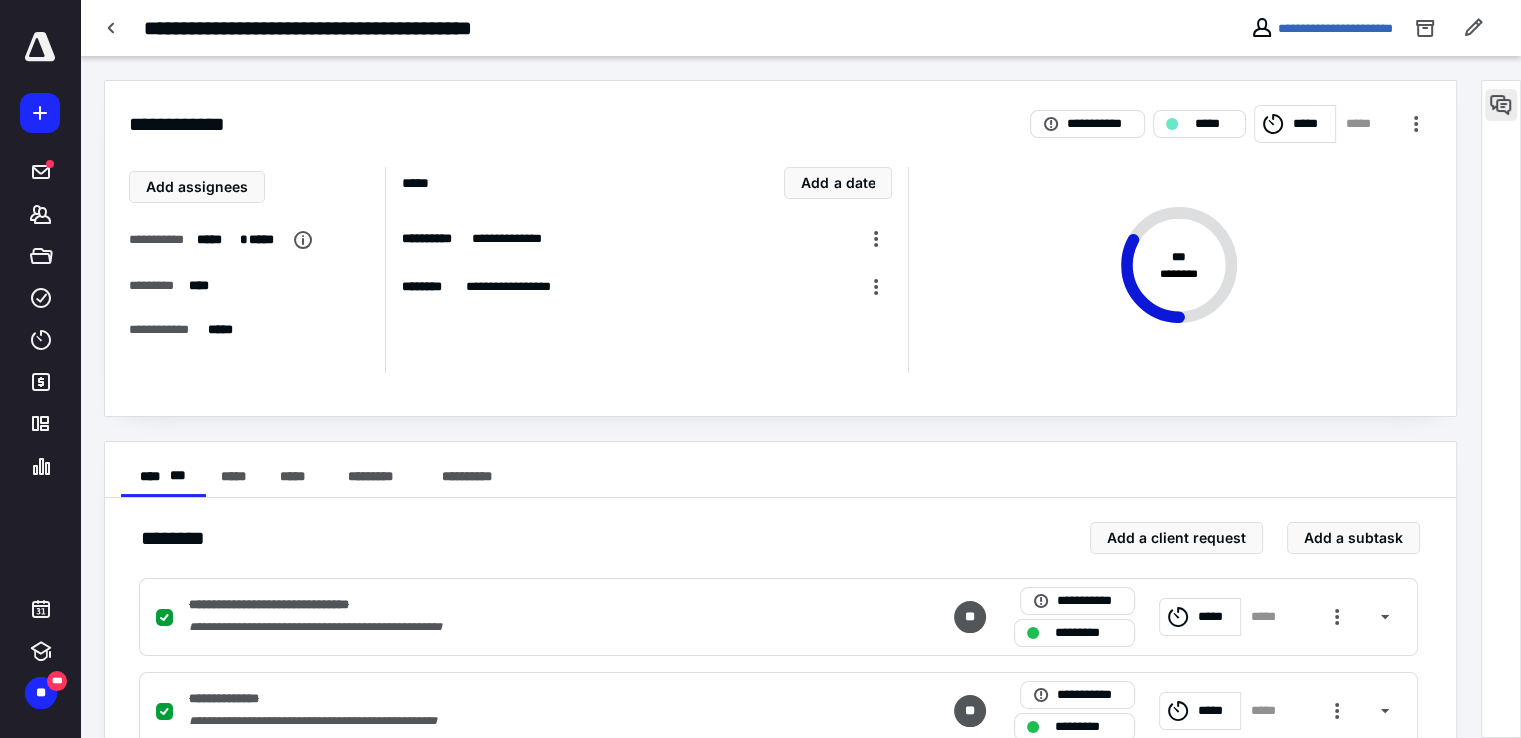 click at bounding box center (1501, 105) 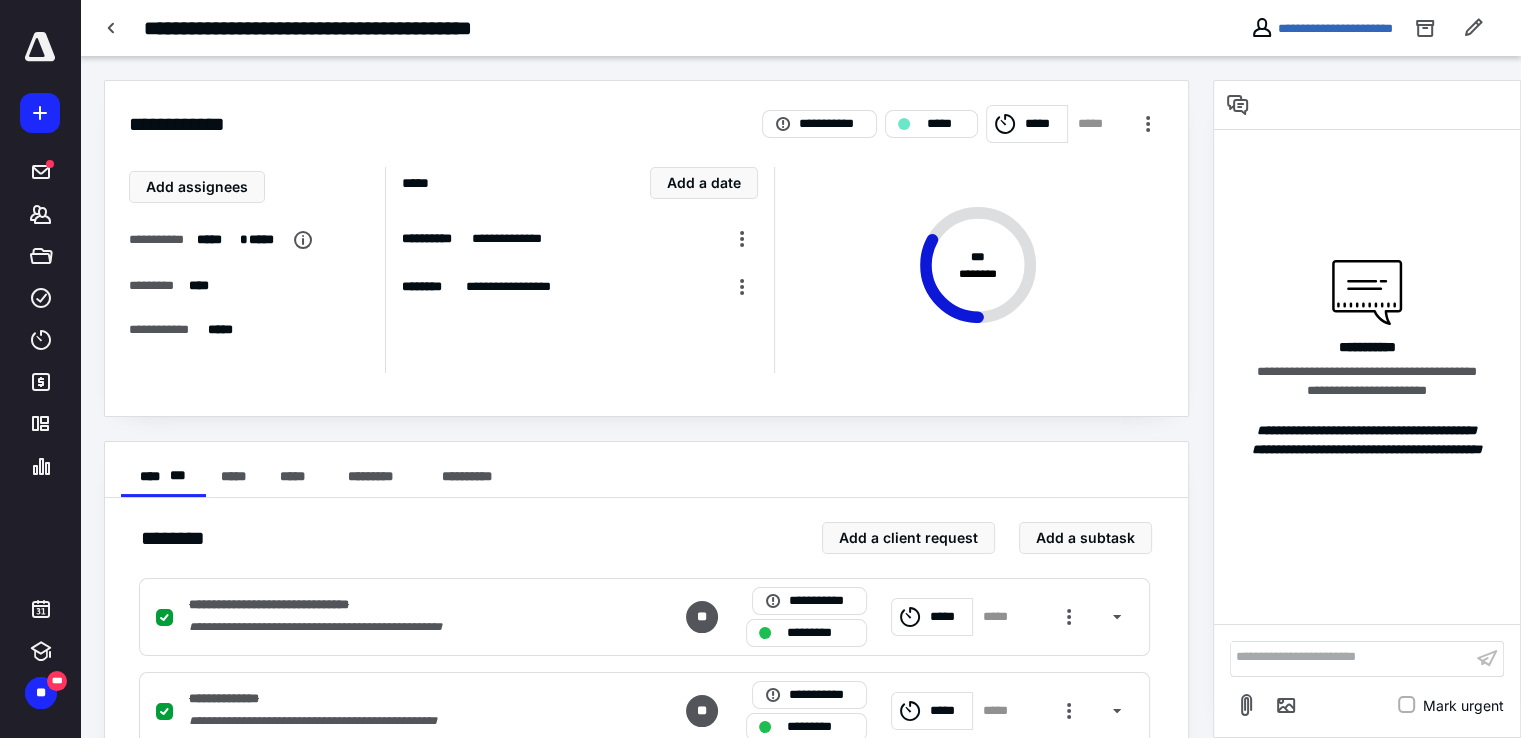click at bounding box center [1351, 658] 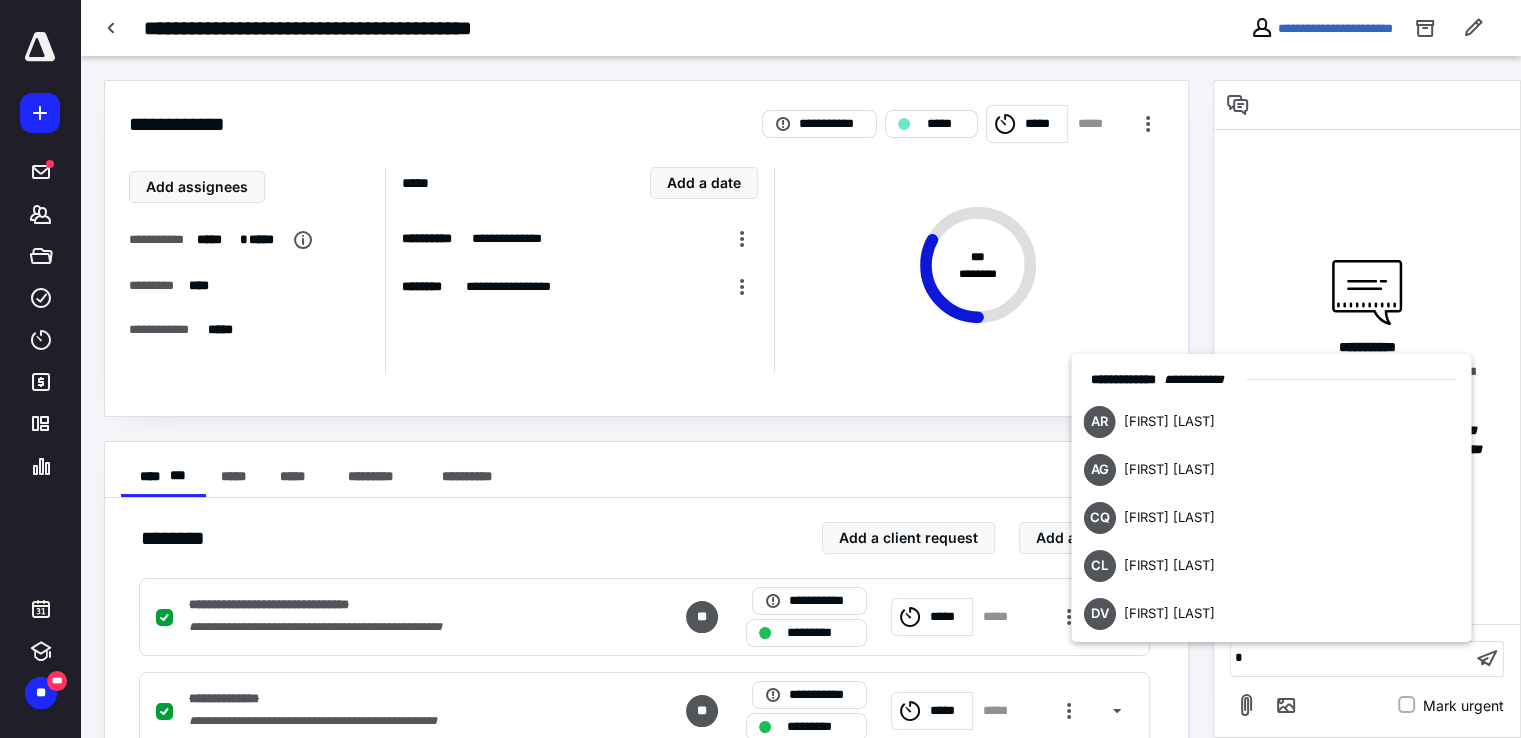 type 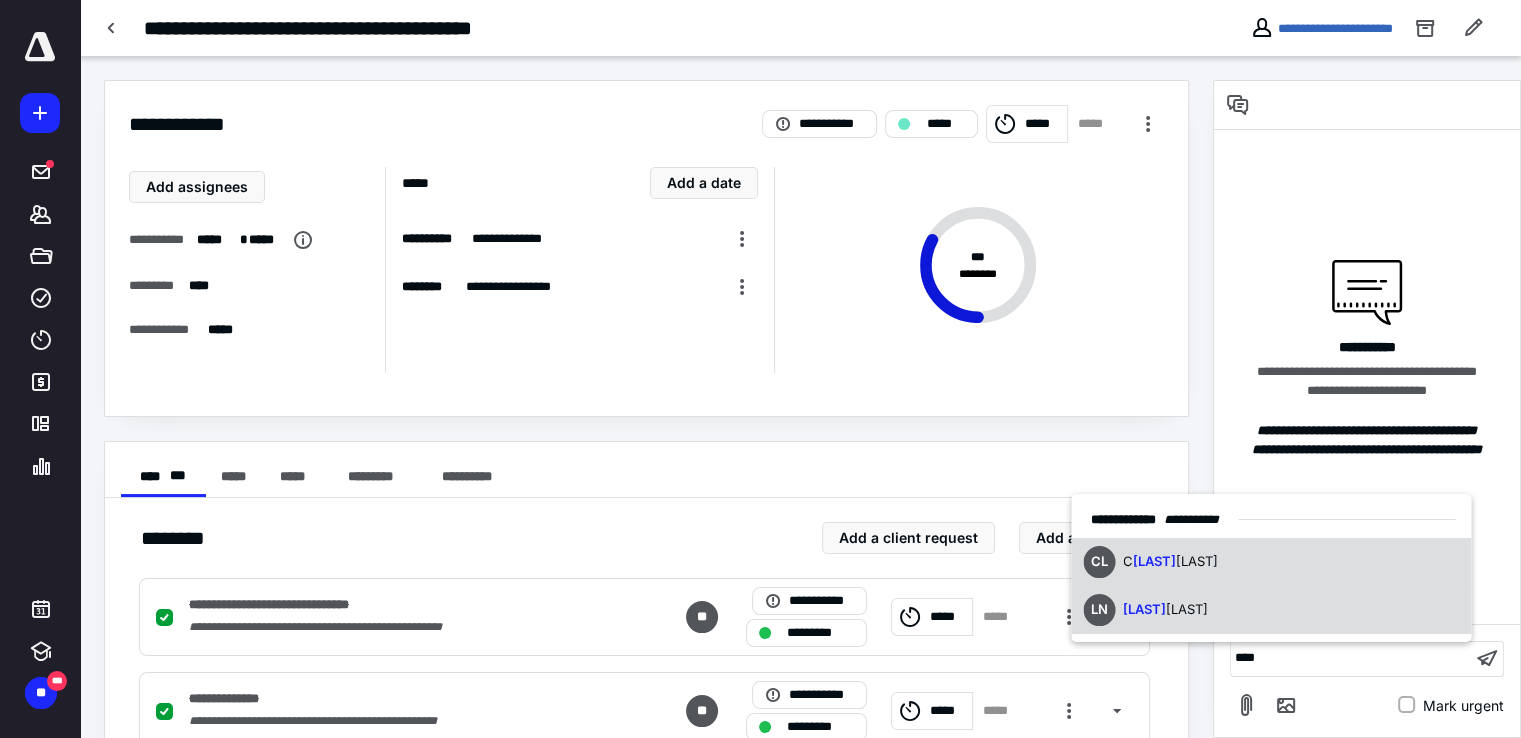click on "[FIRST] [LAST] [LAST]" at bounding box center [1271, 610] 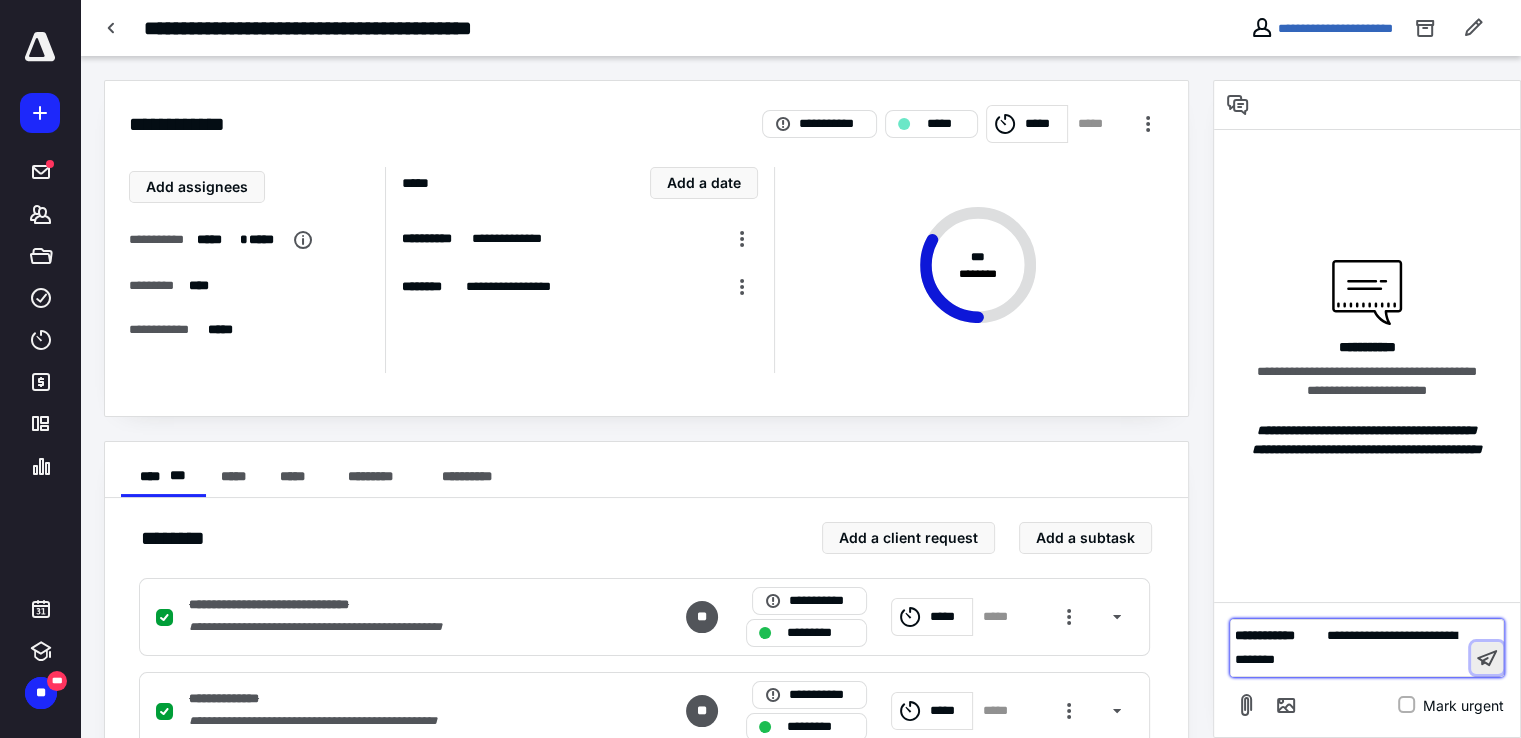click at bounding box center (1487, 658) 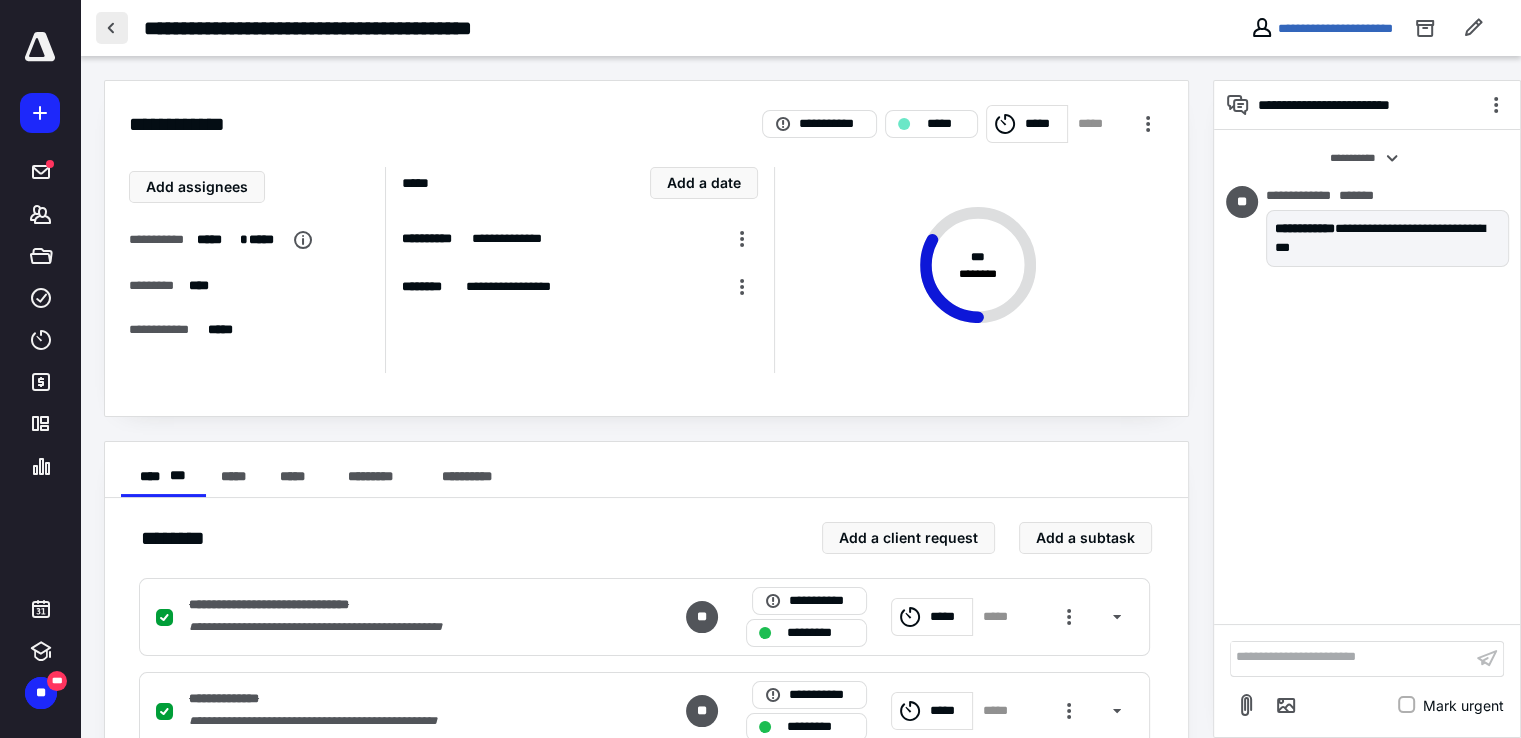 click at bounding box center [112, 28] 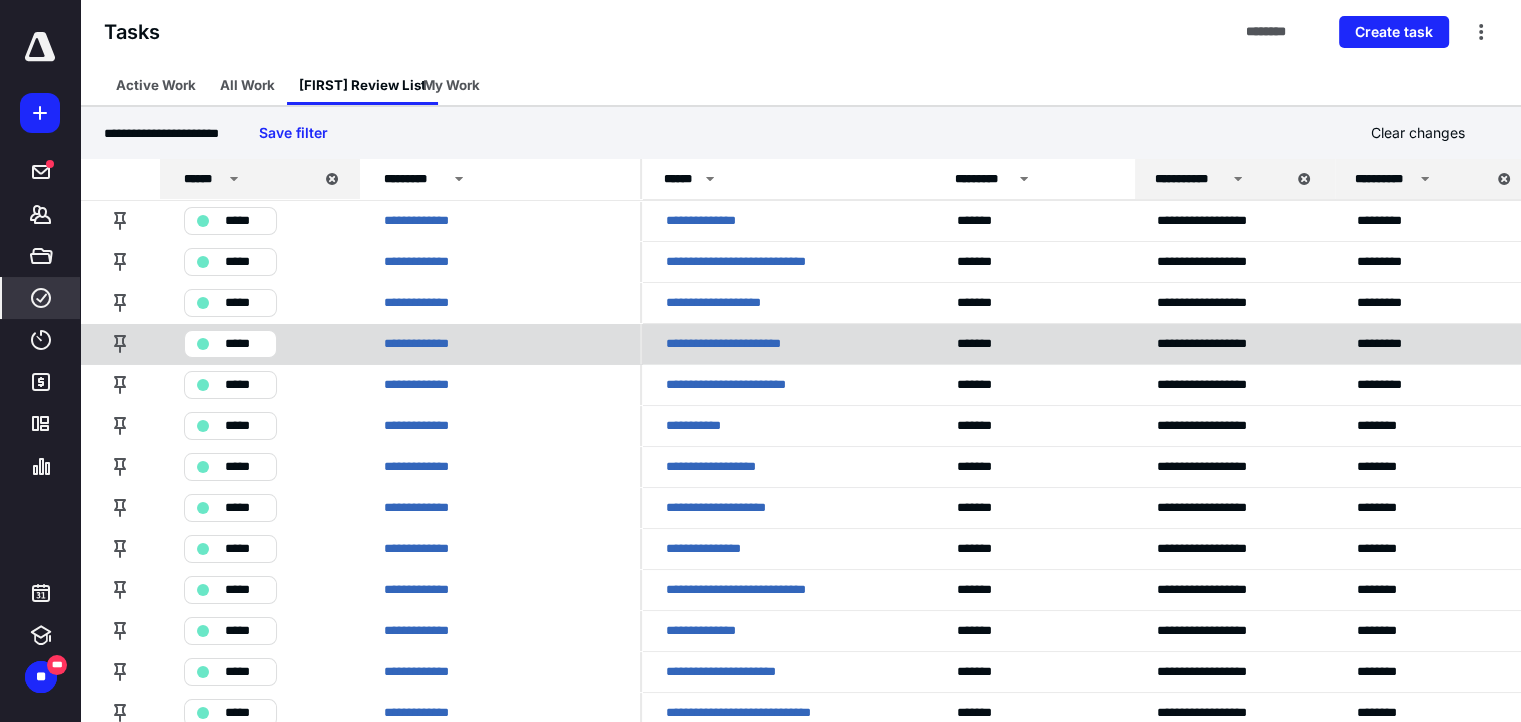 click on "*****" at bounding box center (244, 344) 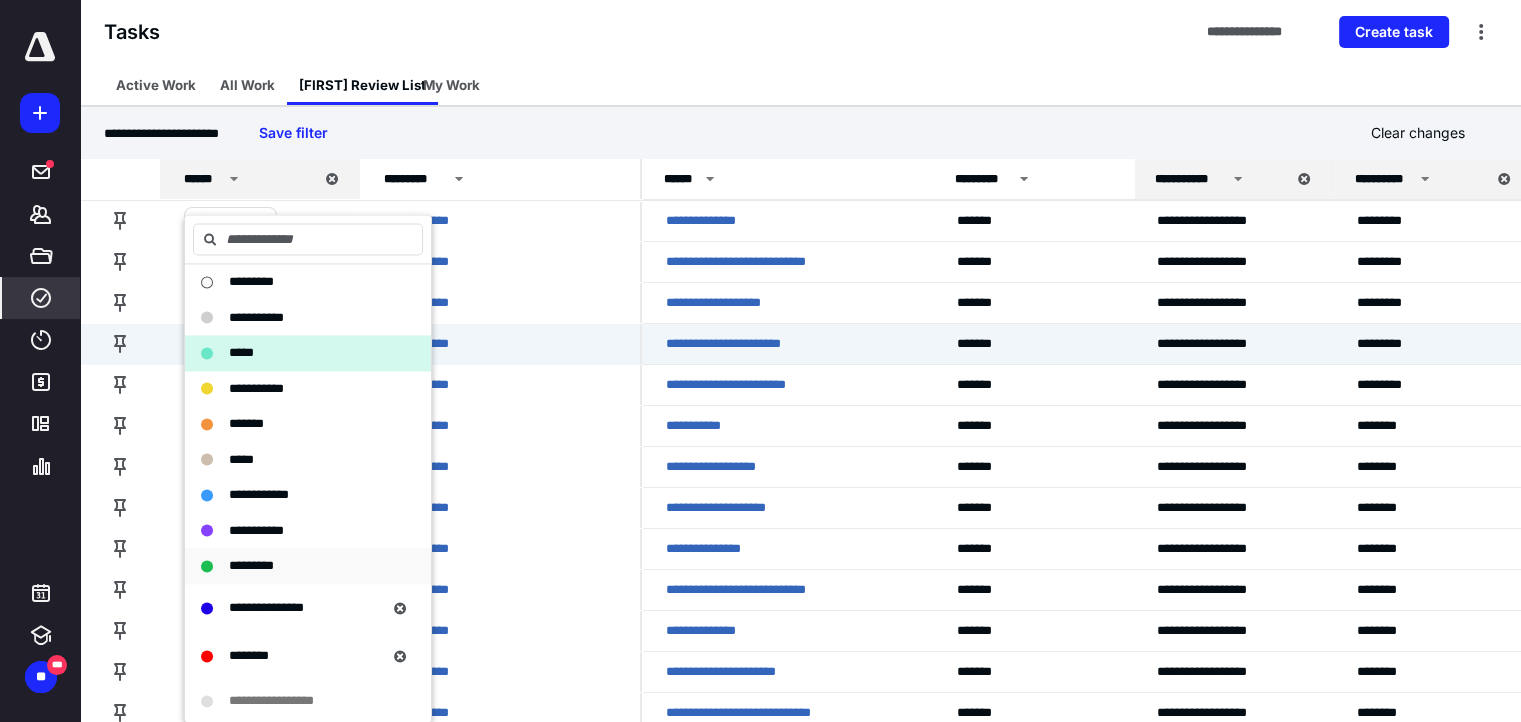 click on "*********" at bounding box center (251, 565) 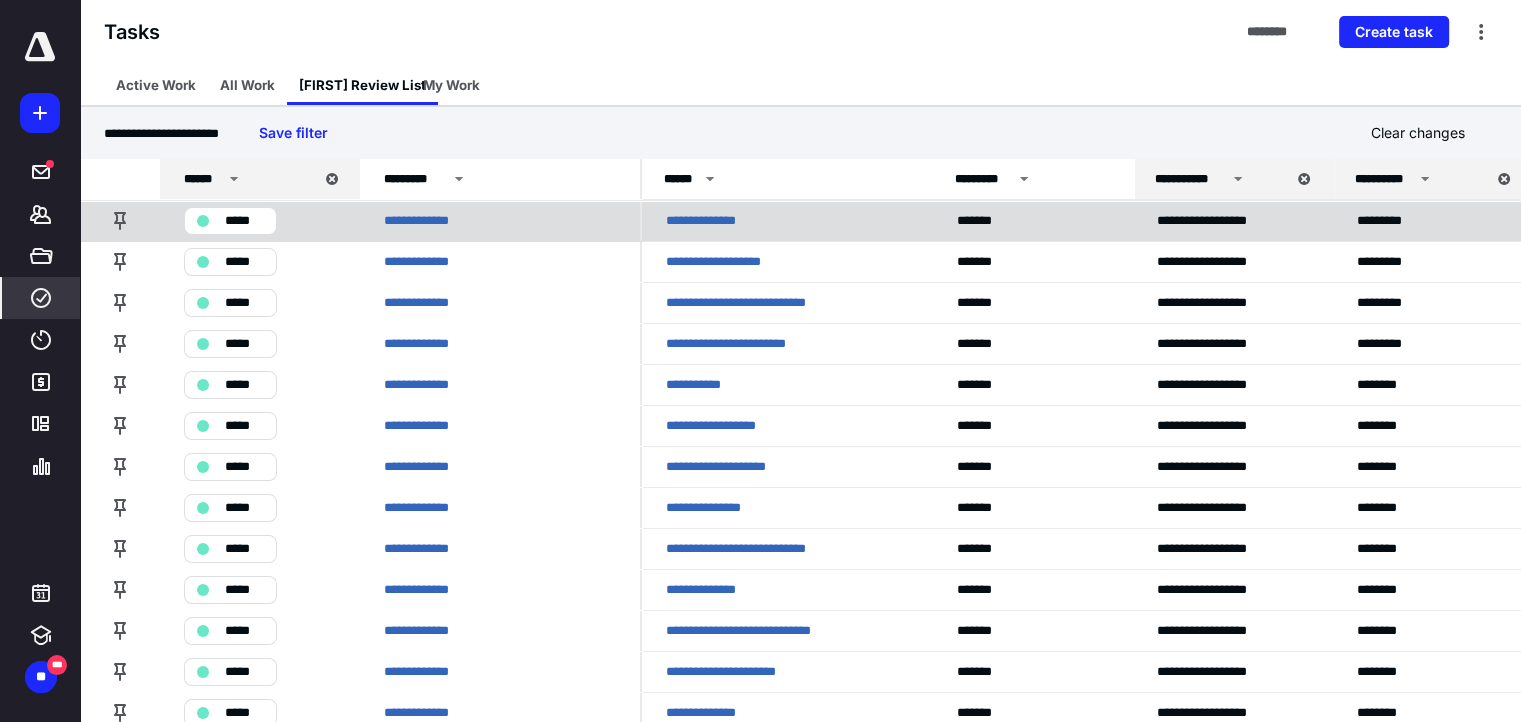 click on "*****" at bounding box center (244, 221) 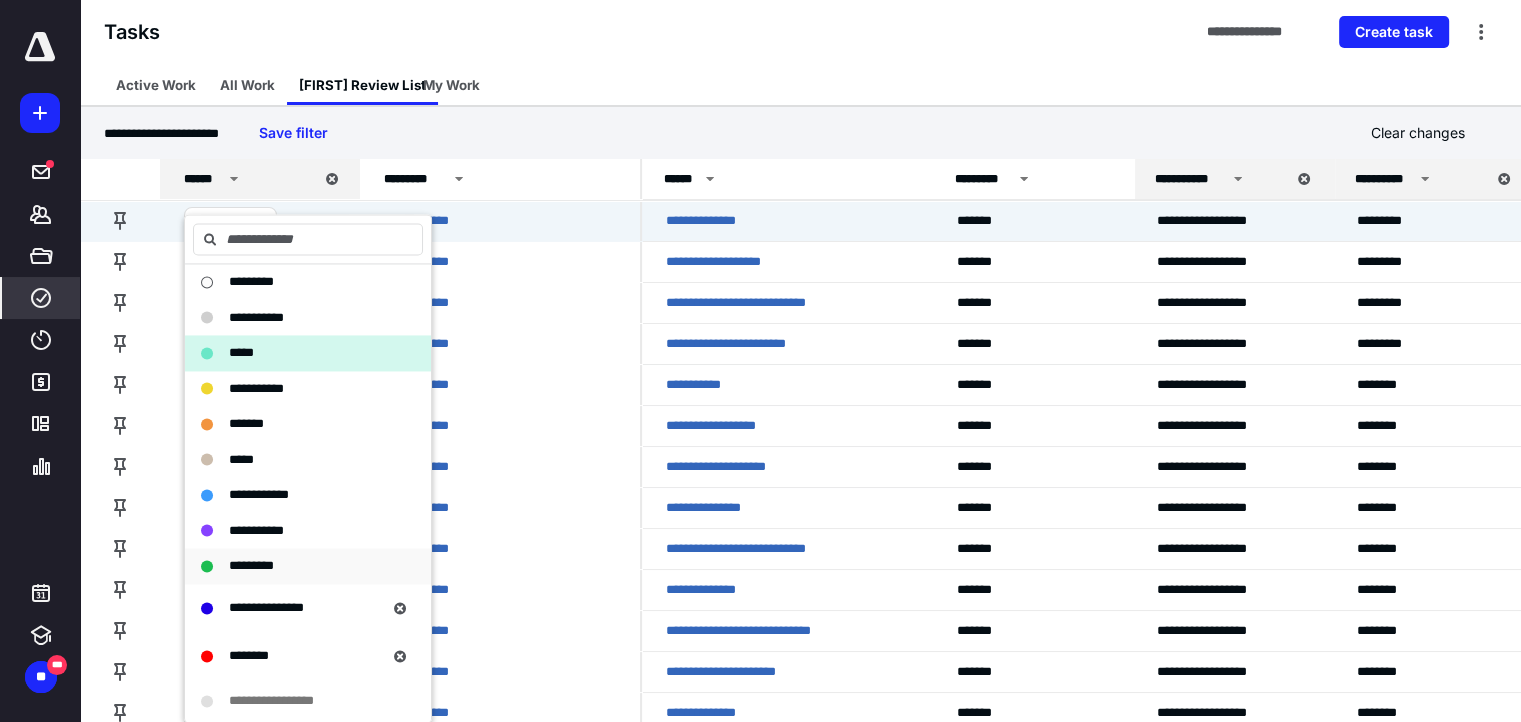 click on "*********" at bounding box center (251, 565) 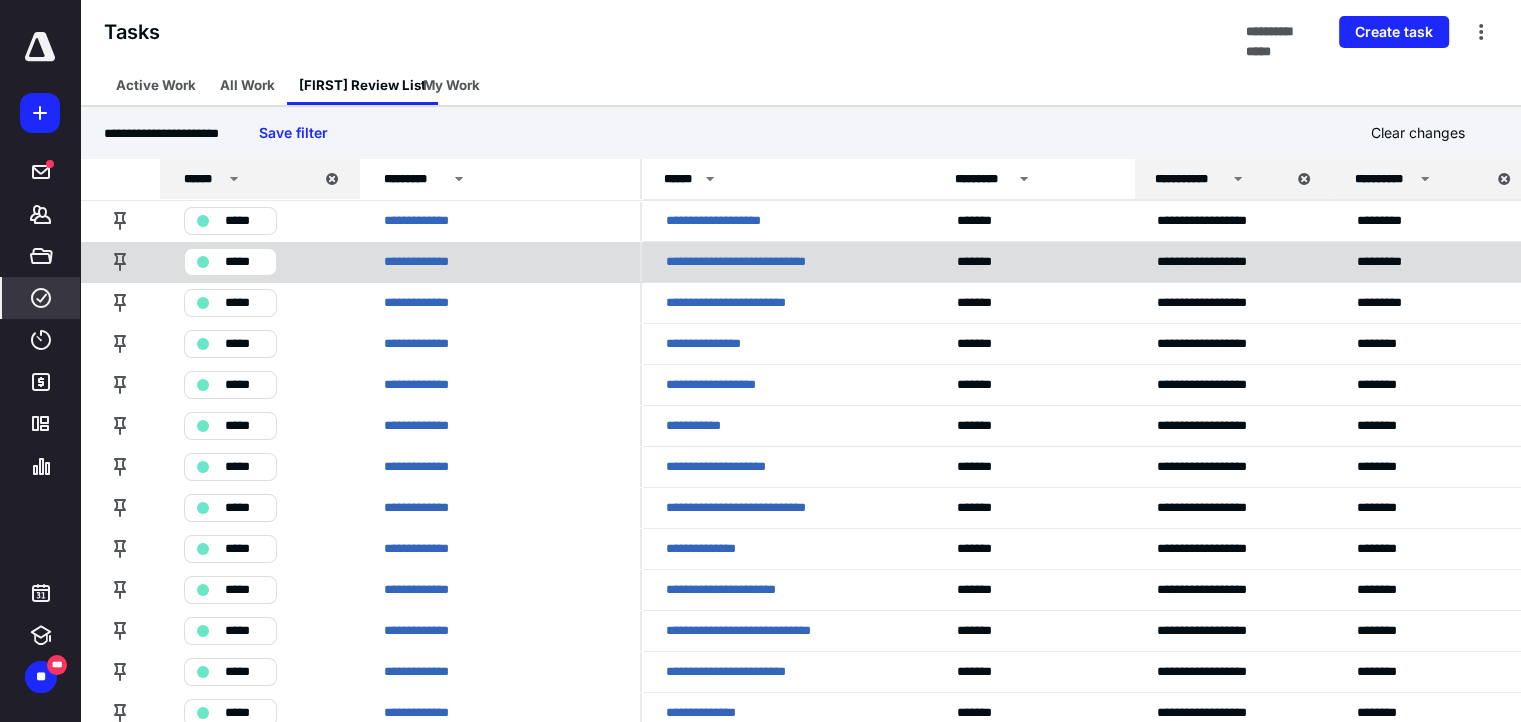 click on "*****" at bounding box center [244, 262] 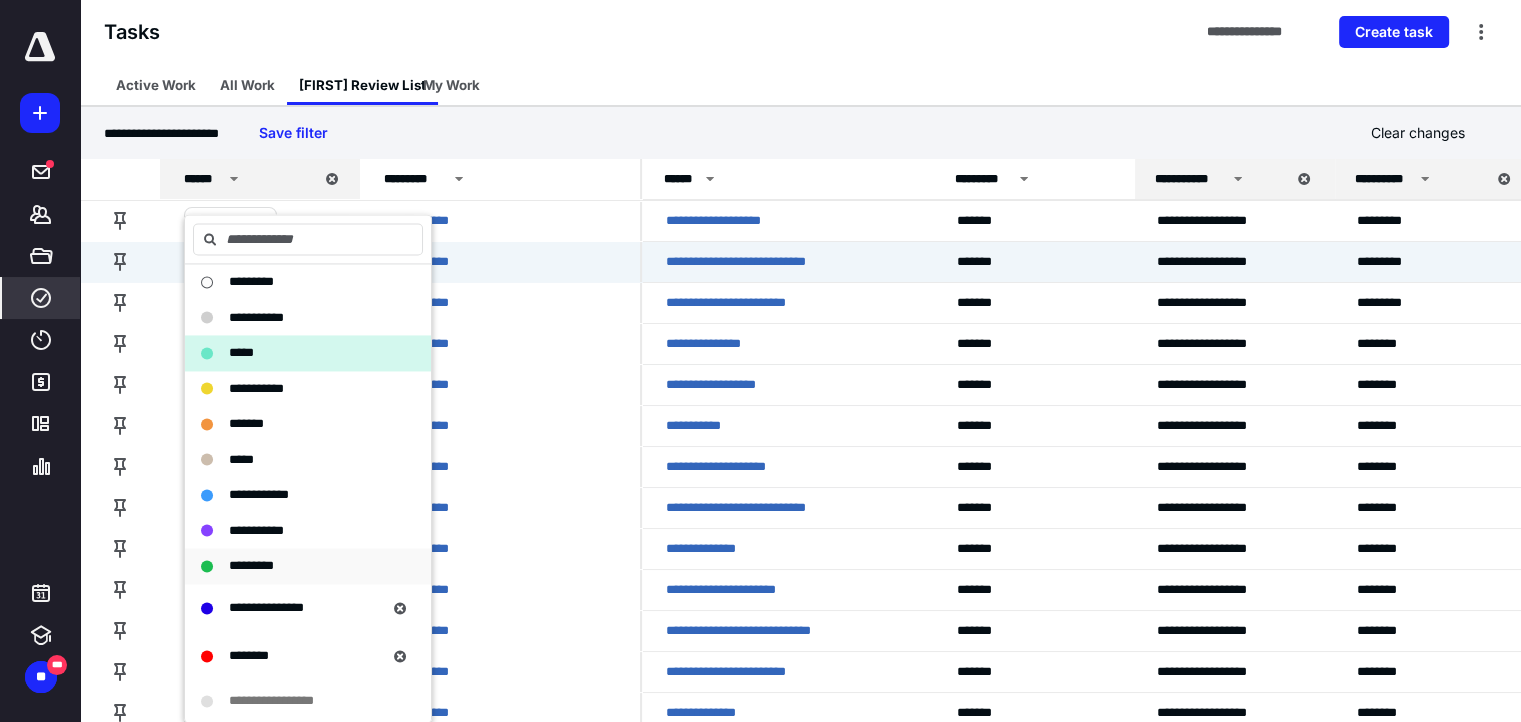 click on "*********" at bounding box center (251, 565) 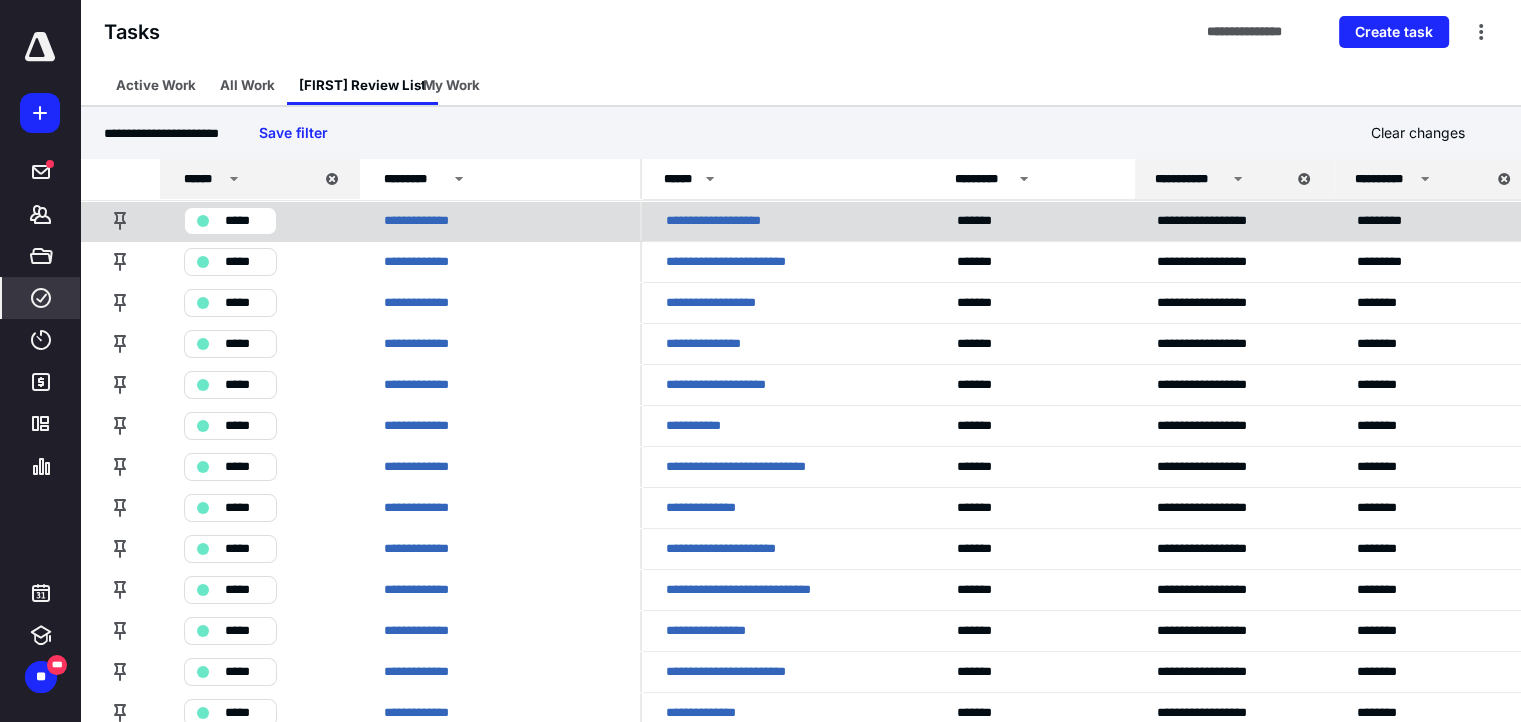 click on "*****" at bounding box center [244, 221] 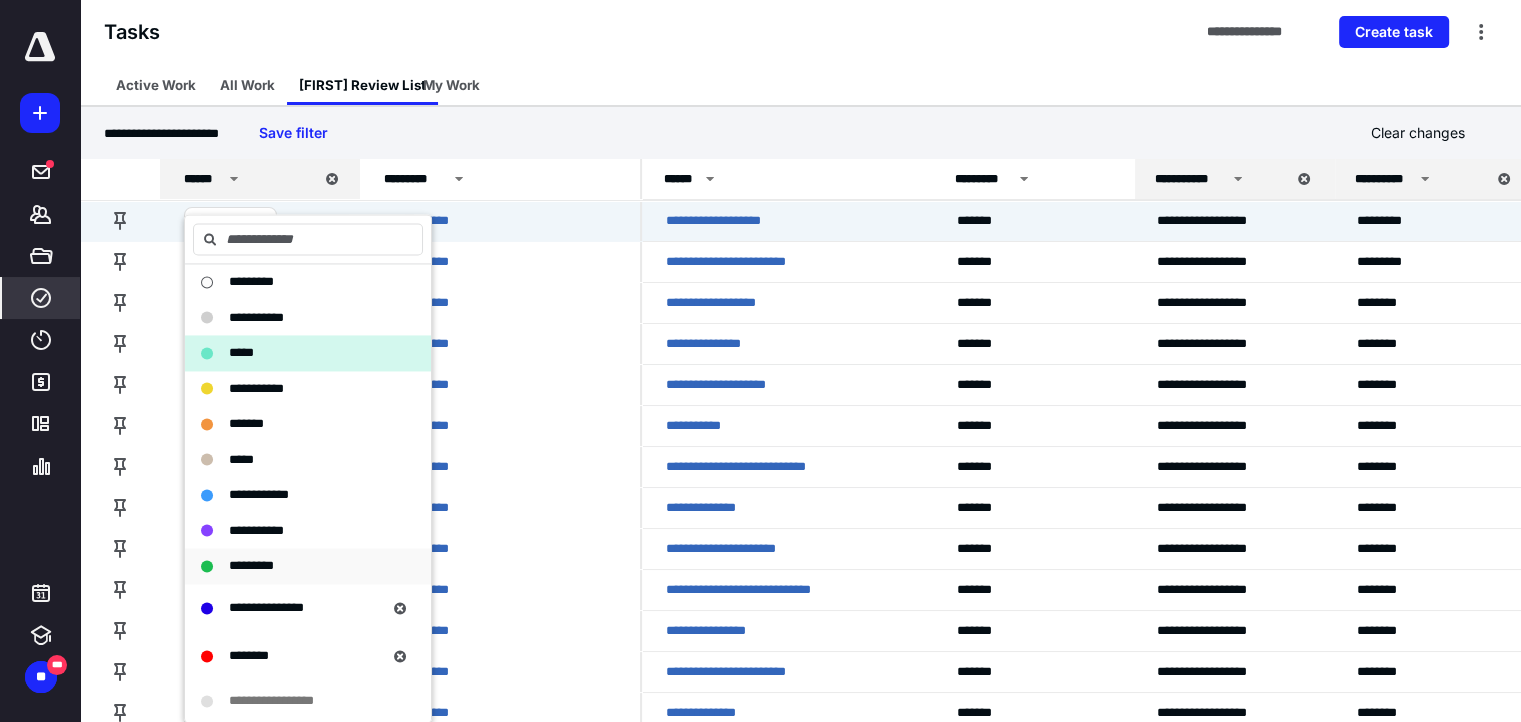 click on "*********" at bounding box center [308, 566] 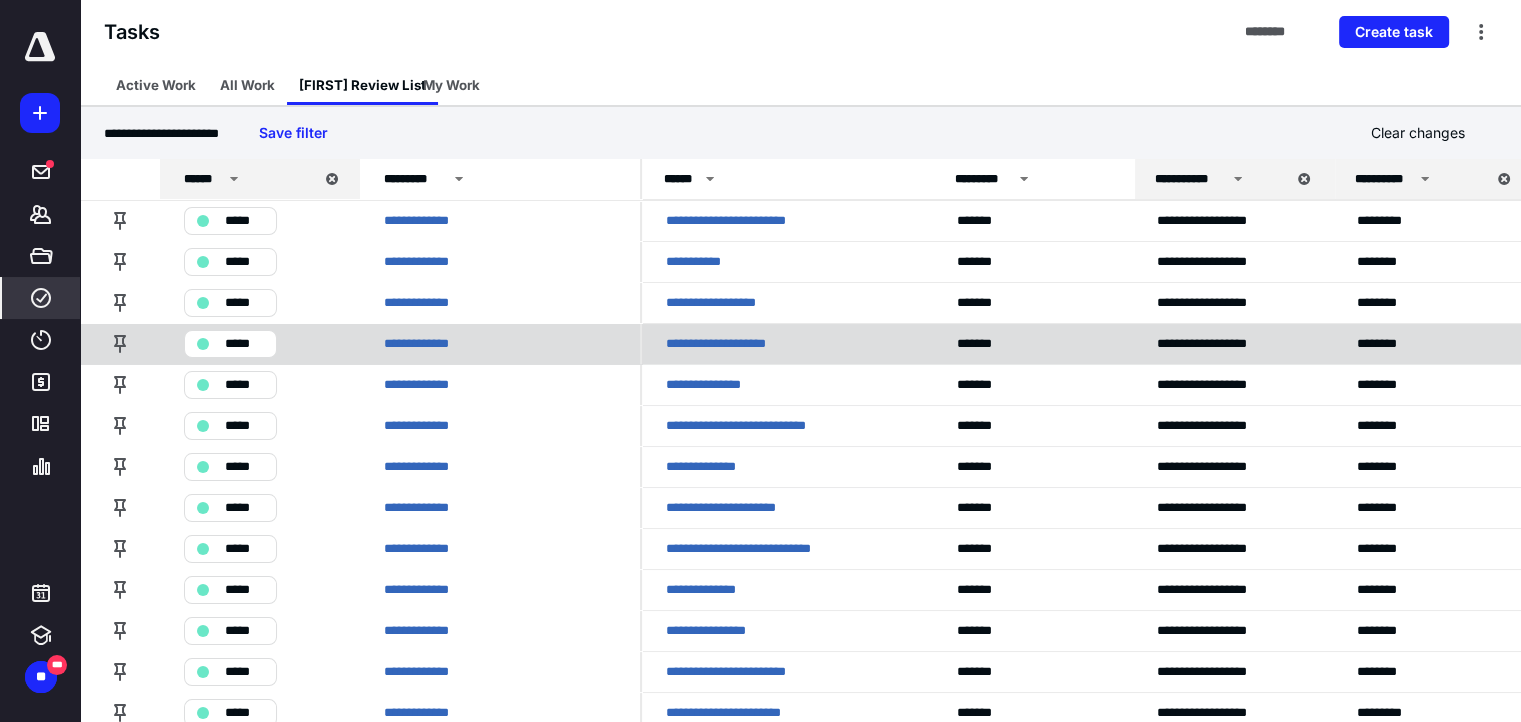 click on "*****" at bounding box center [244, 344] 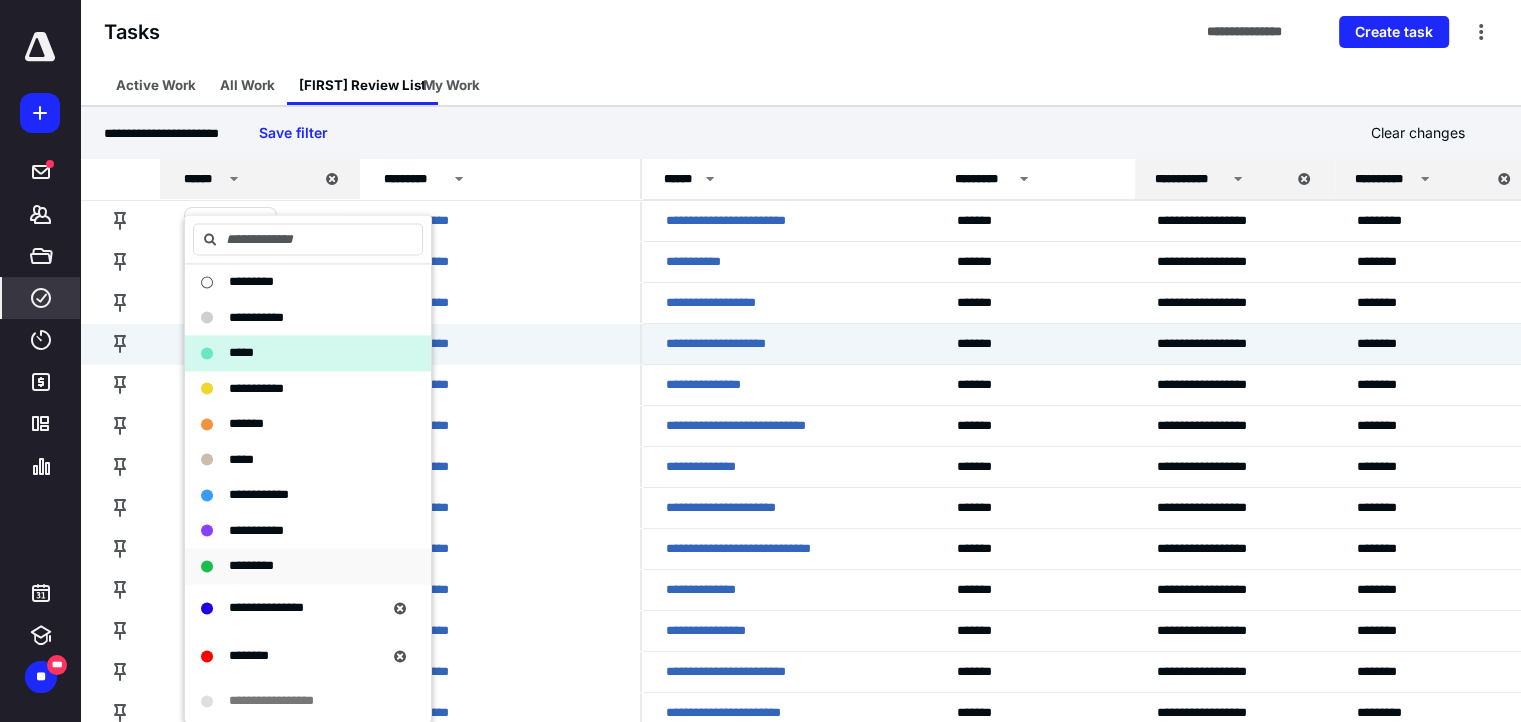 click on "*********" at bounding box center (251, 565) 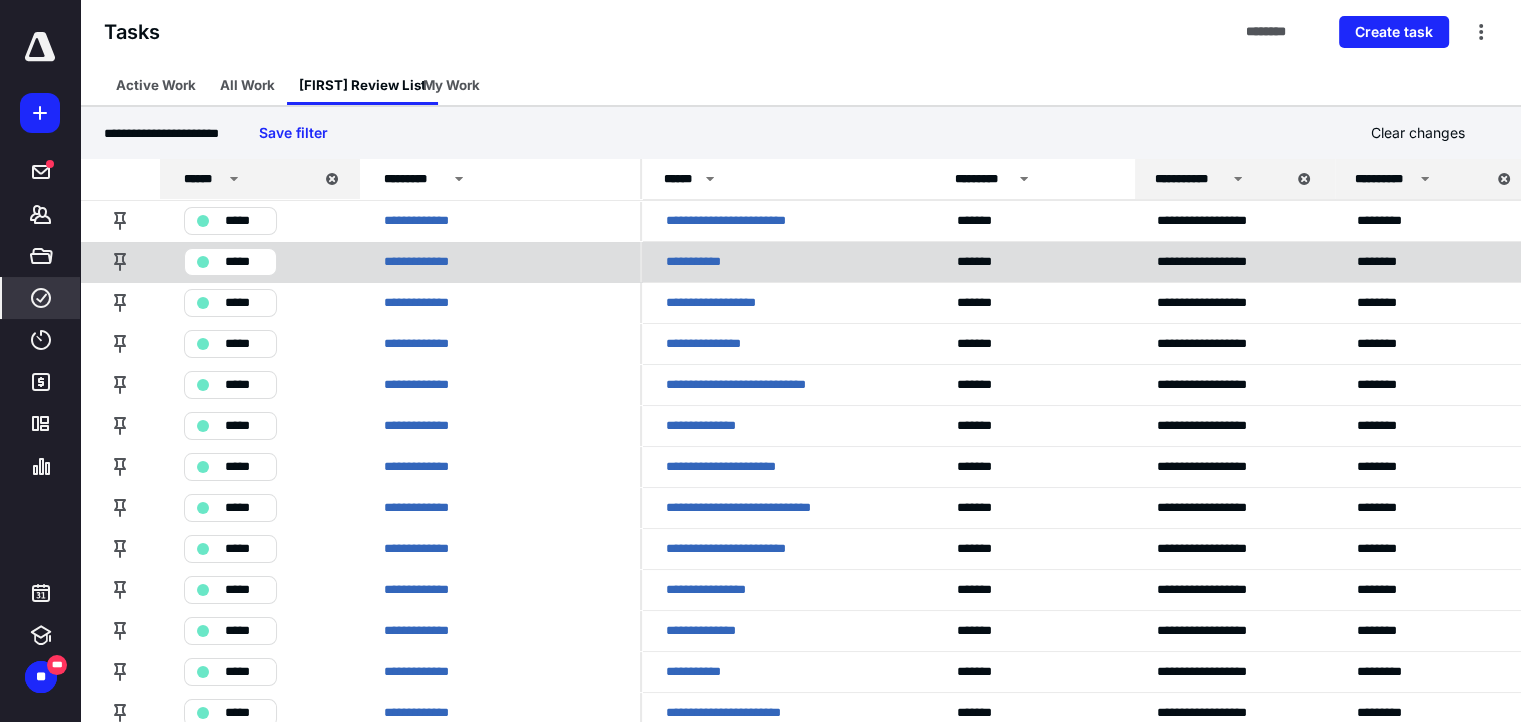 click on "*****" at bounding box center (244, 262) 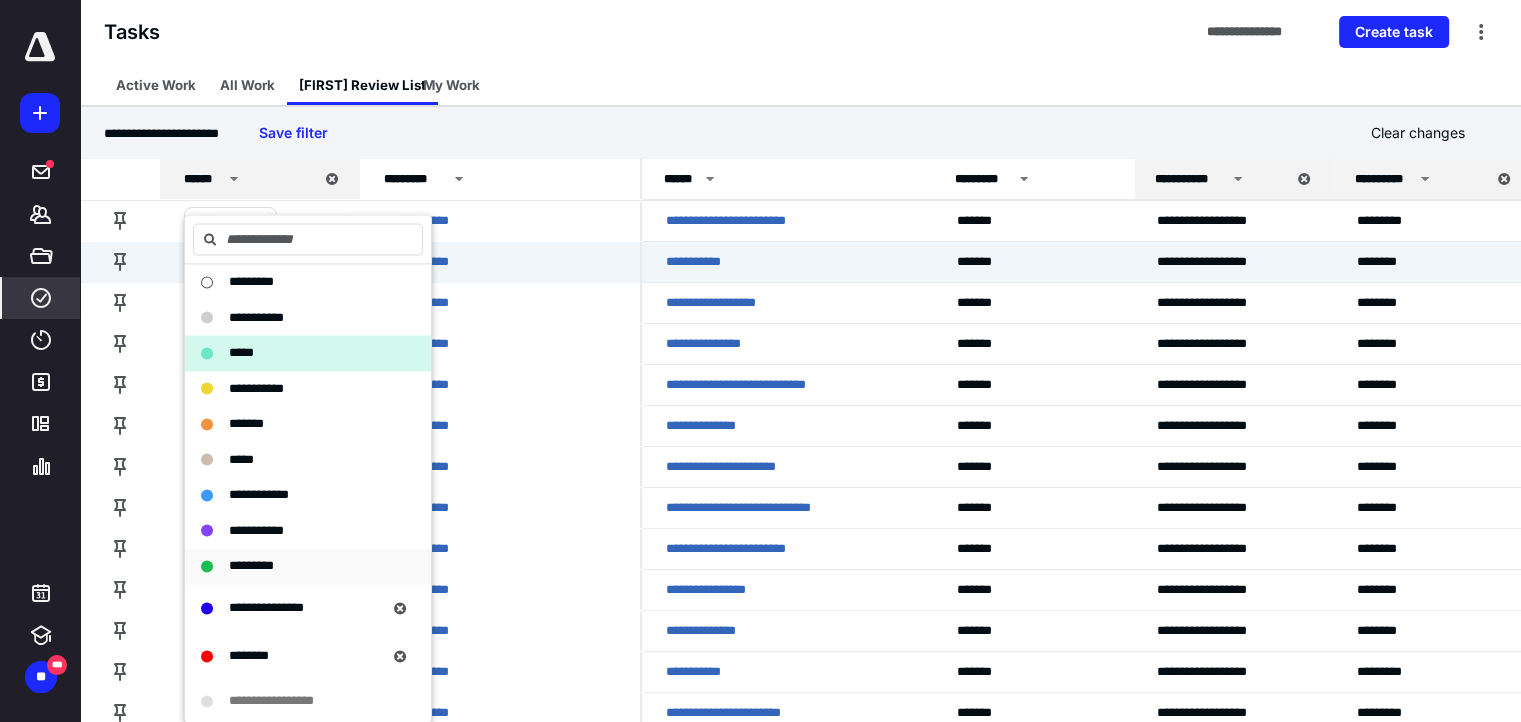 click on "*********" at bounding box center [251, 565] 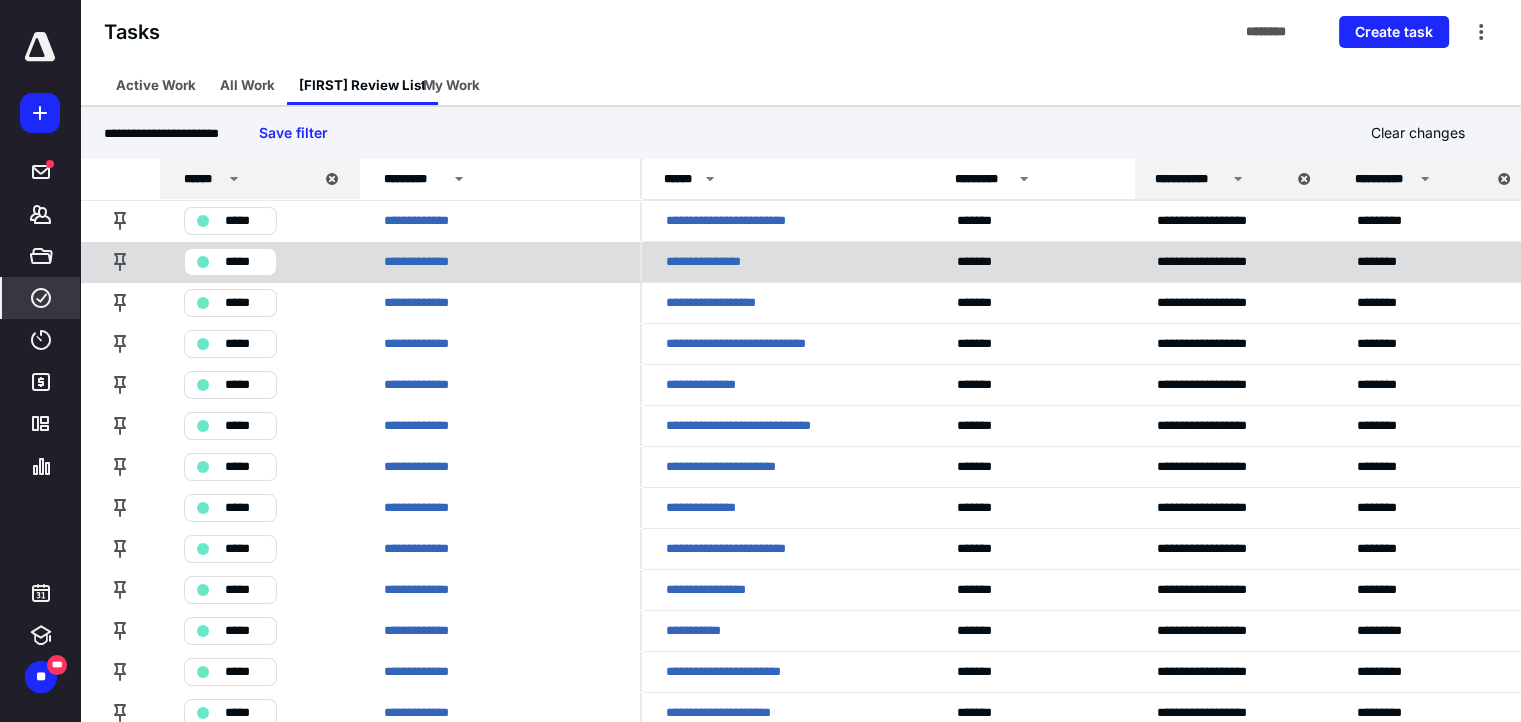 click on "*****" at bounding box center [244, 262] 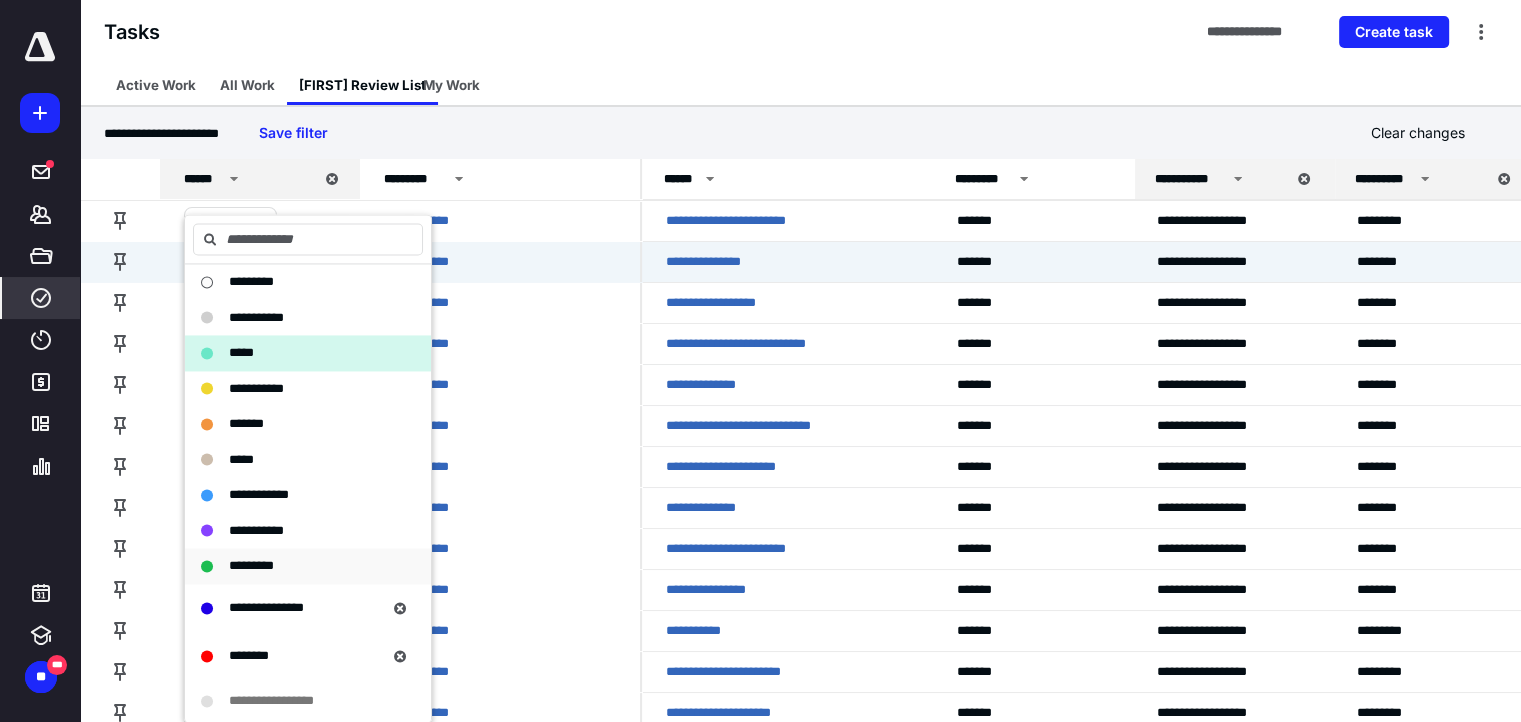 click on "*********" at bounding box center (251, 565) 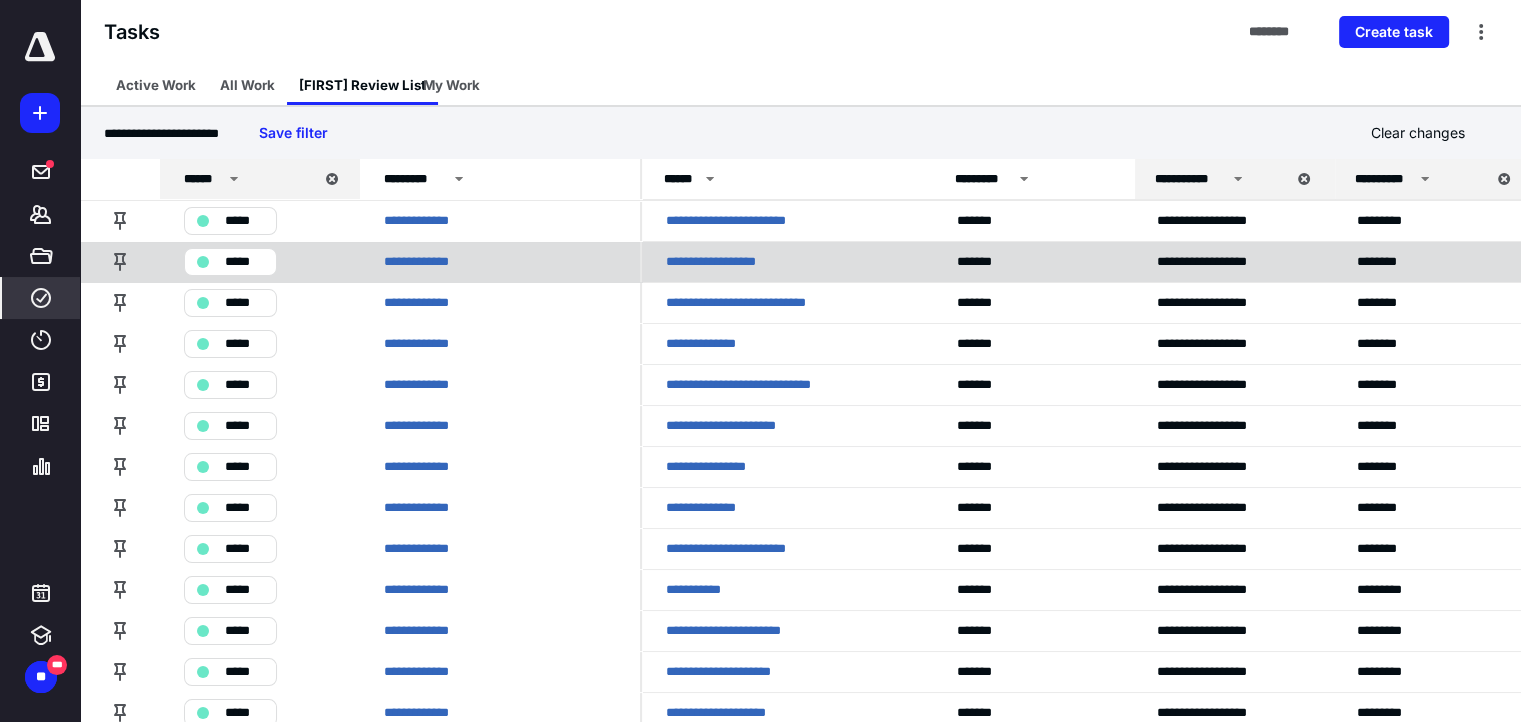 click on "*****" at bounding box center (244, 262) 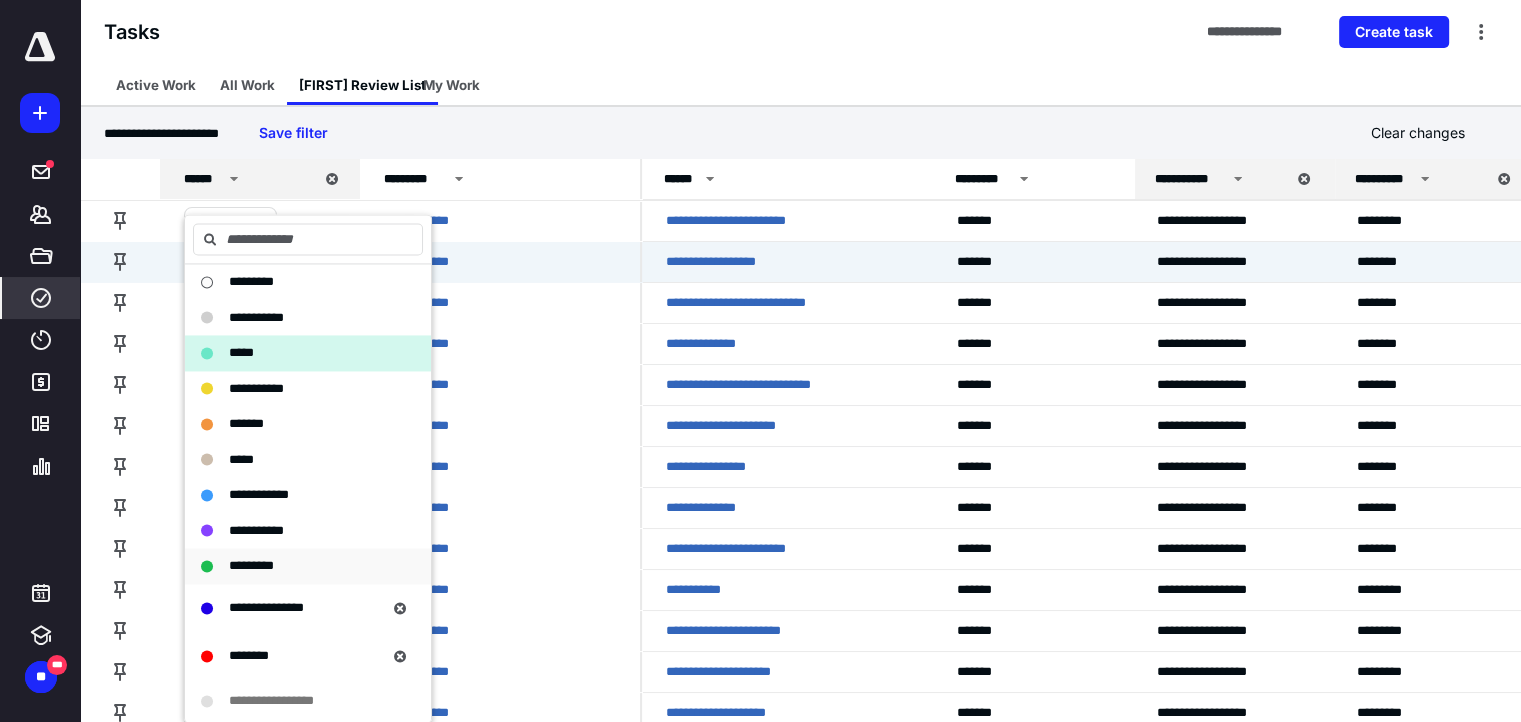 click on "*********" at bounding box center (251, 565) 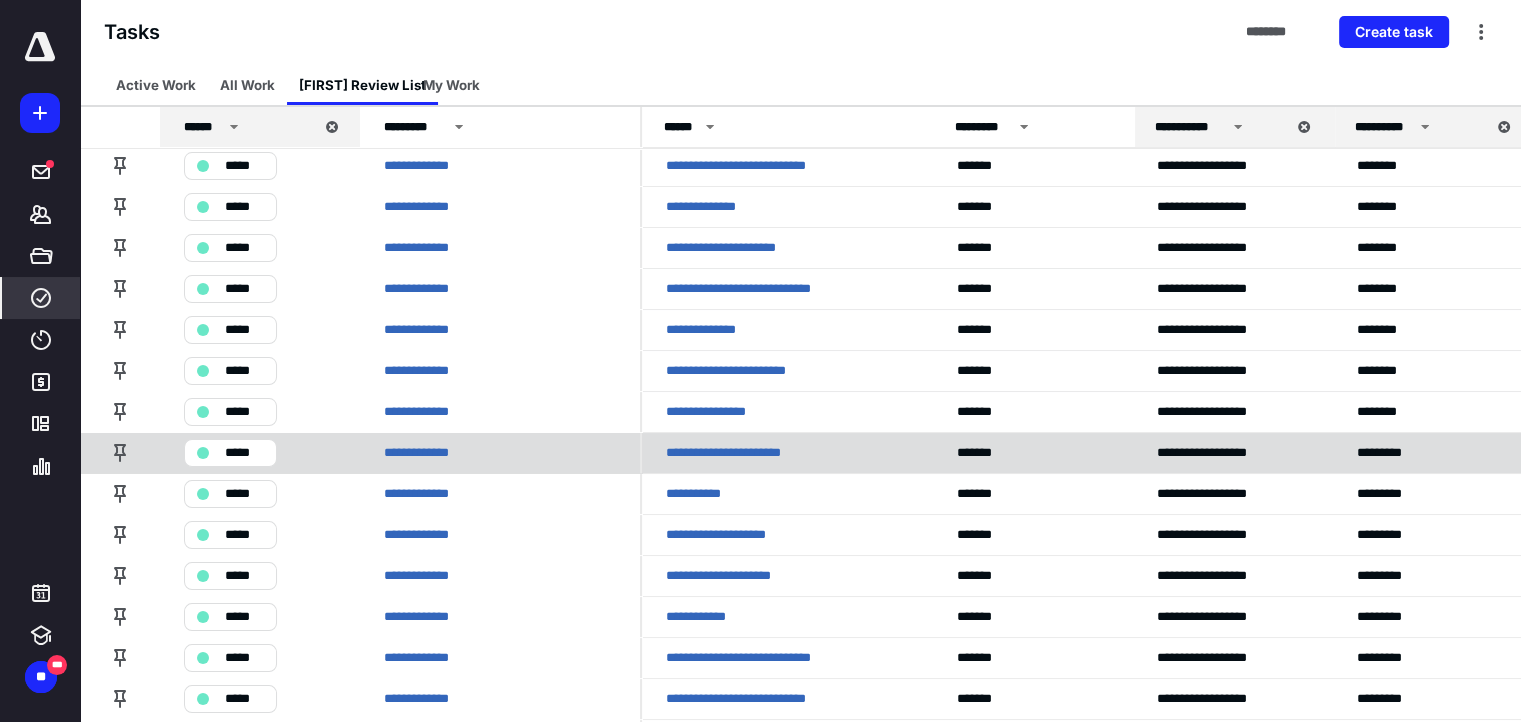 scroll, scrollTop: 100, scrollLeft: 0, axis: vertical 